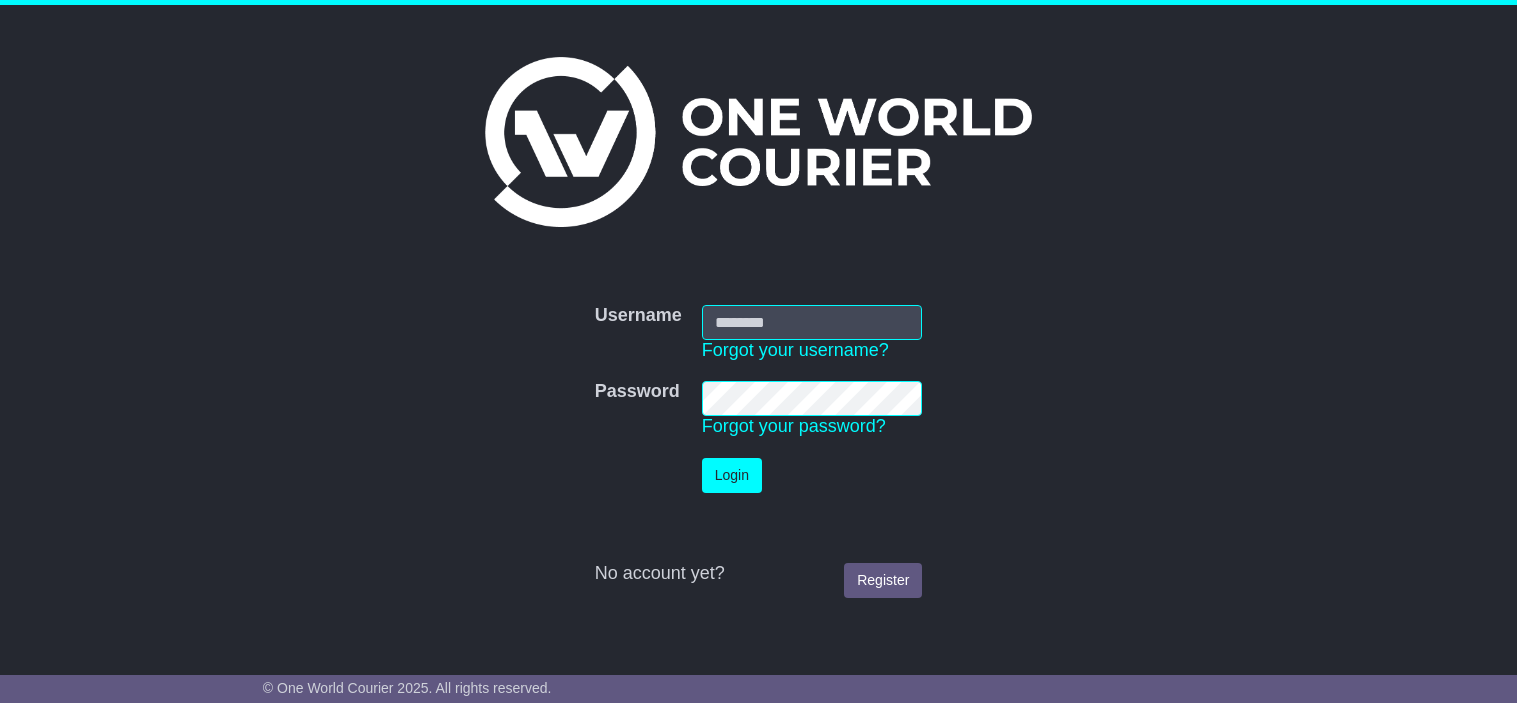 scroll, scrollTop: 0, scrollLeft: 0, axis: both 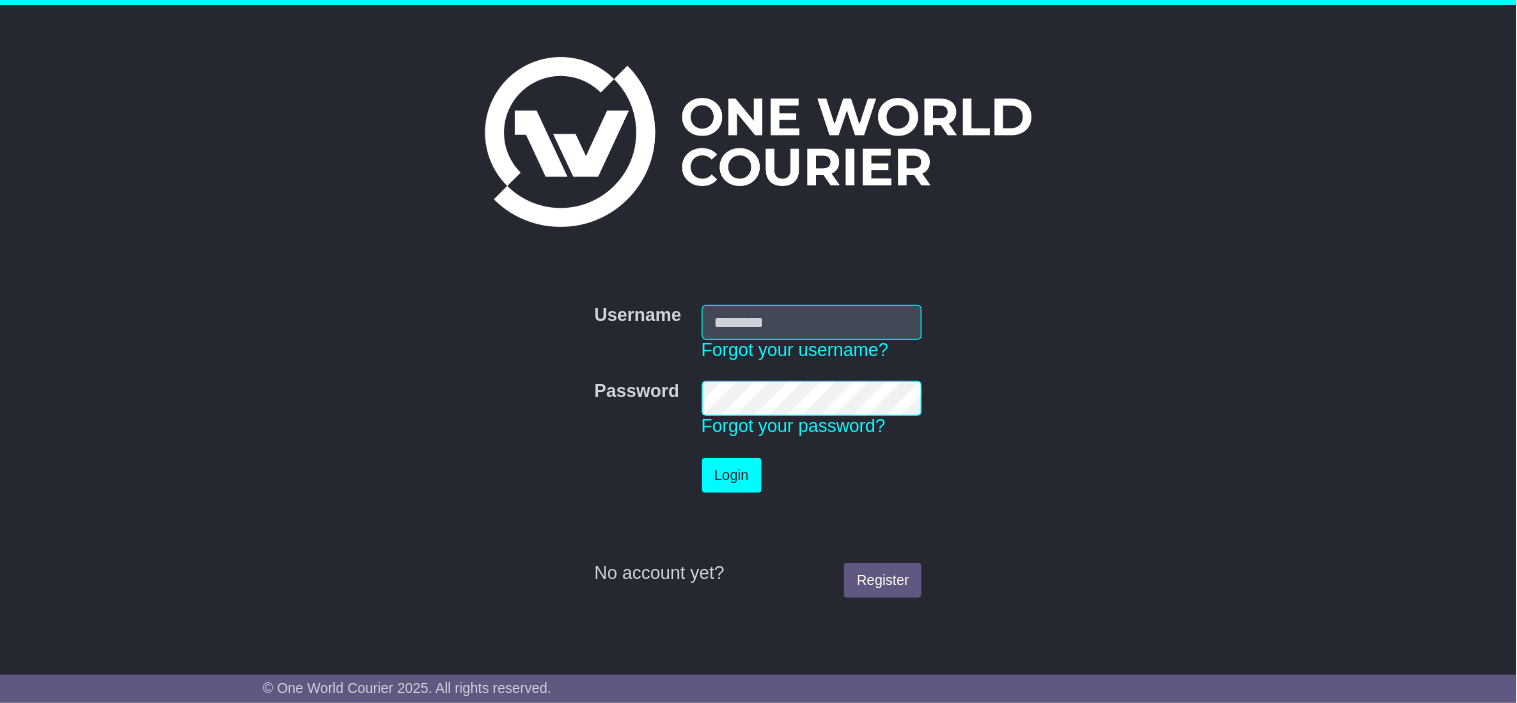 click at bounding box center [0, 703] 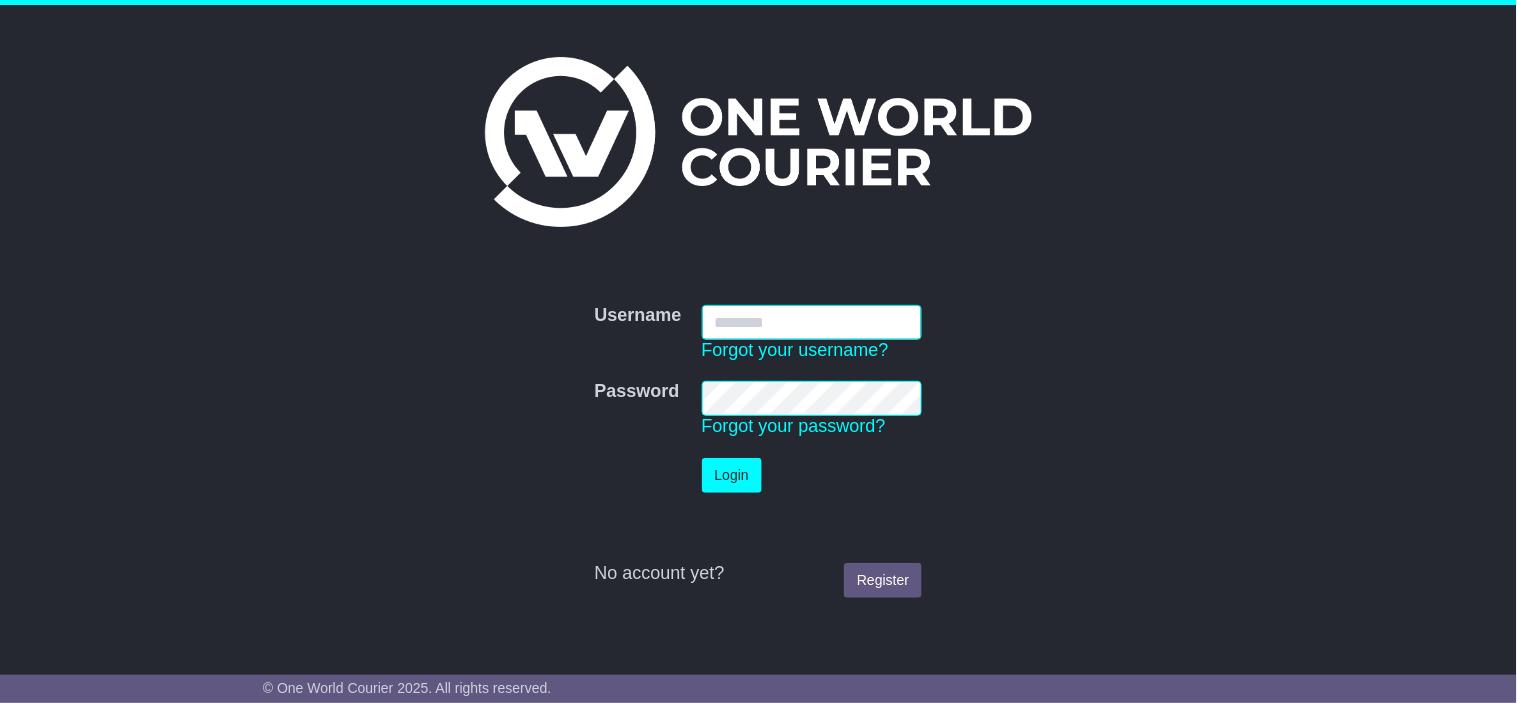 type on "**********" 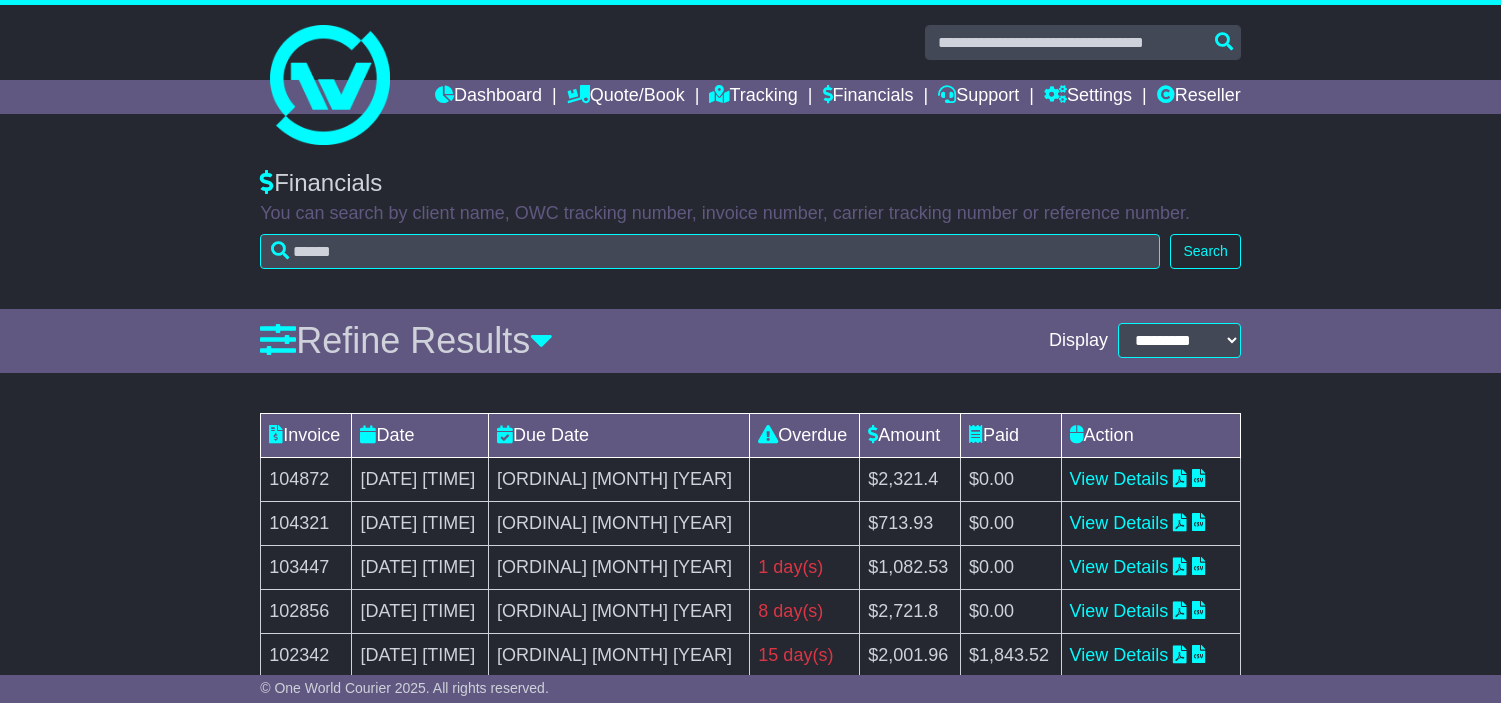 scroll, scrollTop: 0, scrollLeft: 0, axis: both 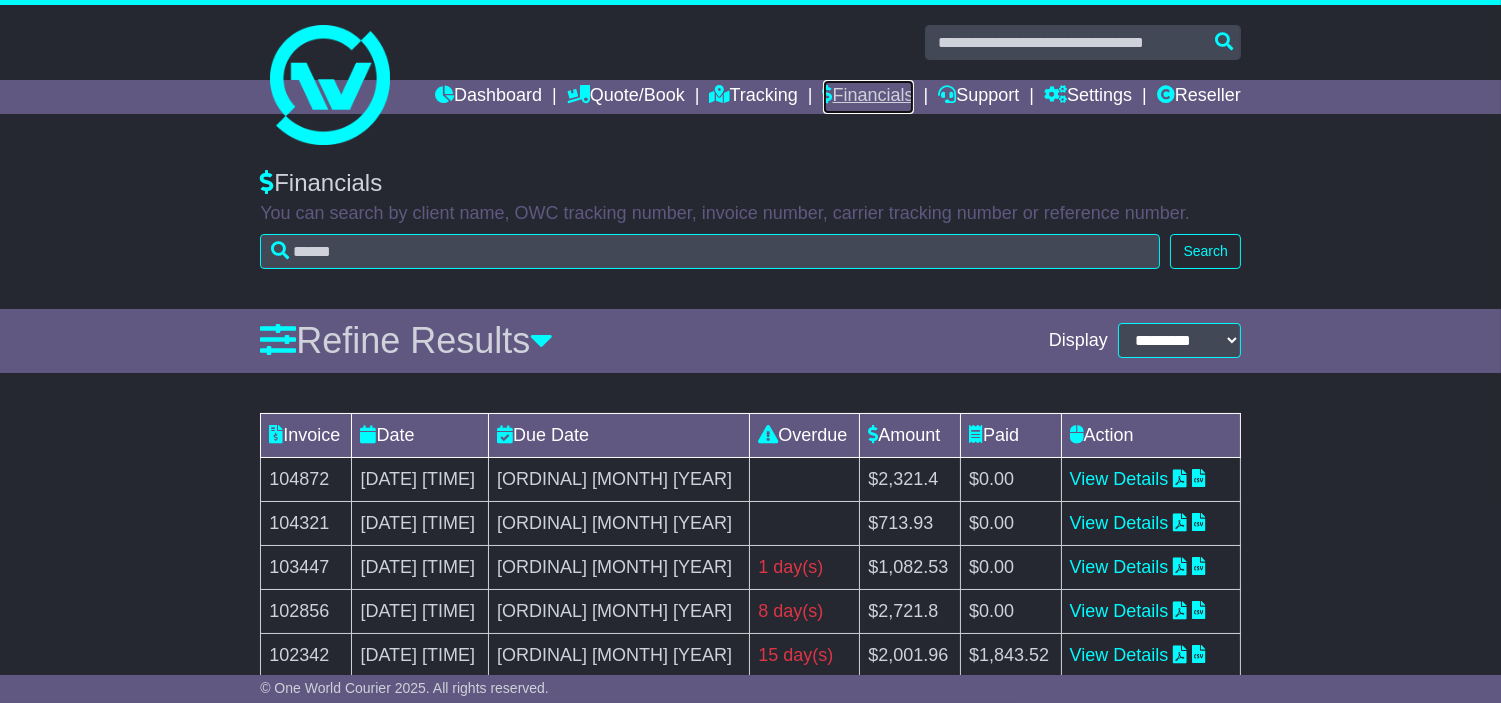 click on "Financials" at bounding box center [868, 97] 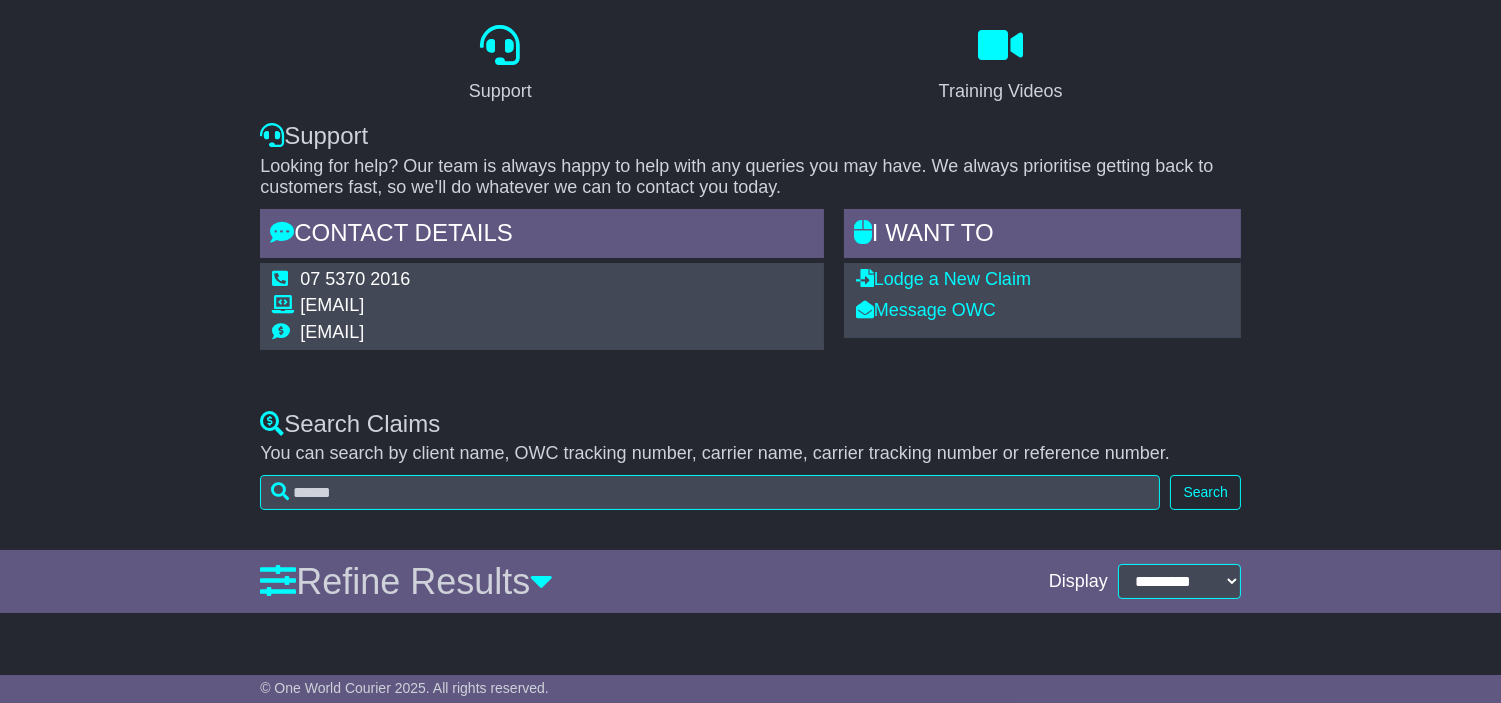 scroll, scrollTop: 182, scrollLeft: 0, axis: vertical 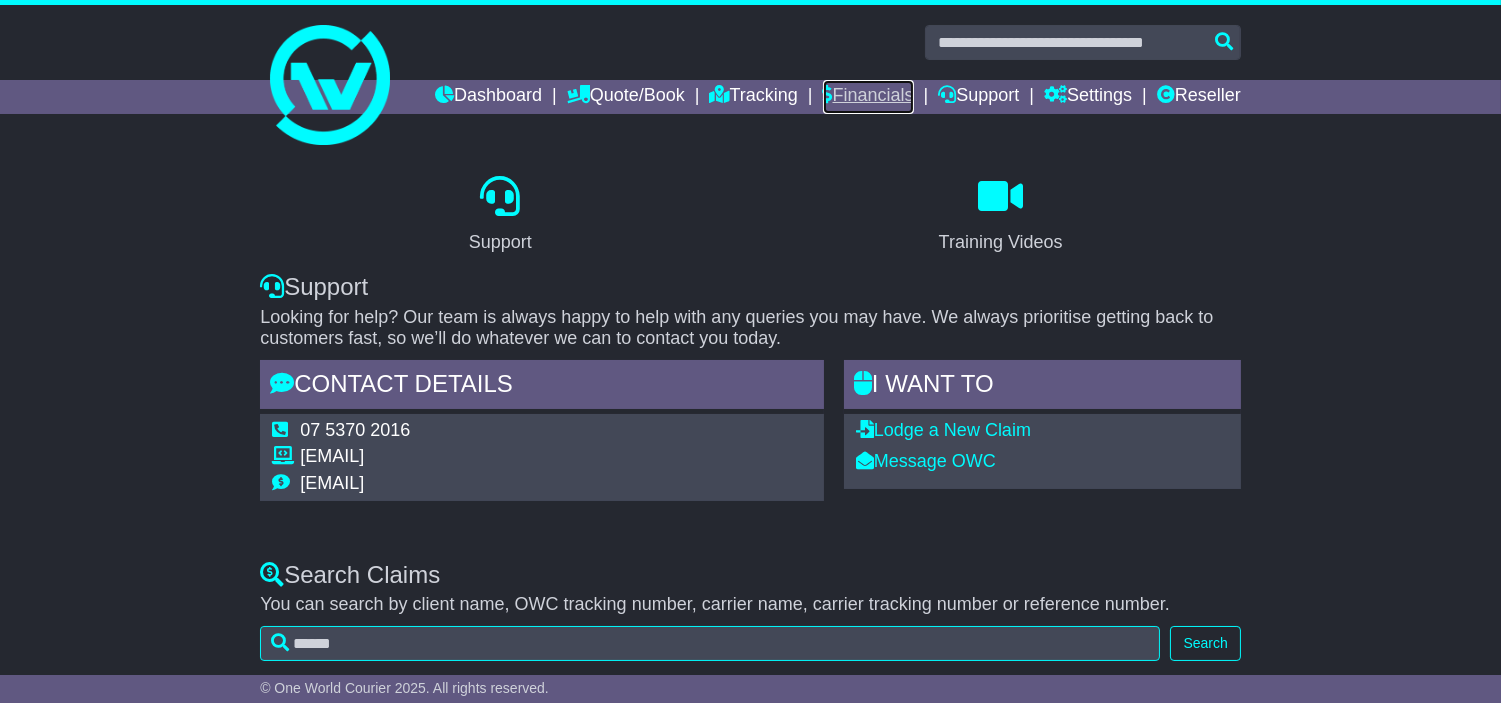 click on "Financials" at bounding box center (868, 97) 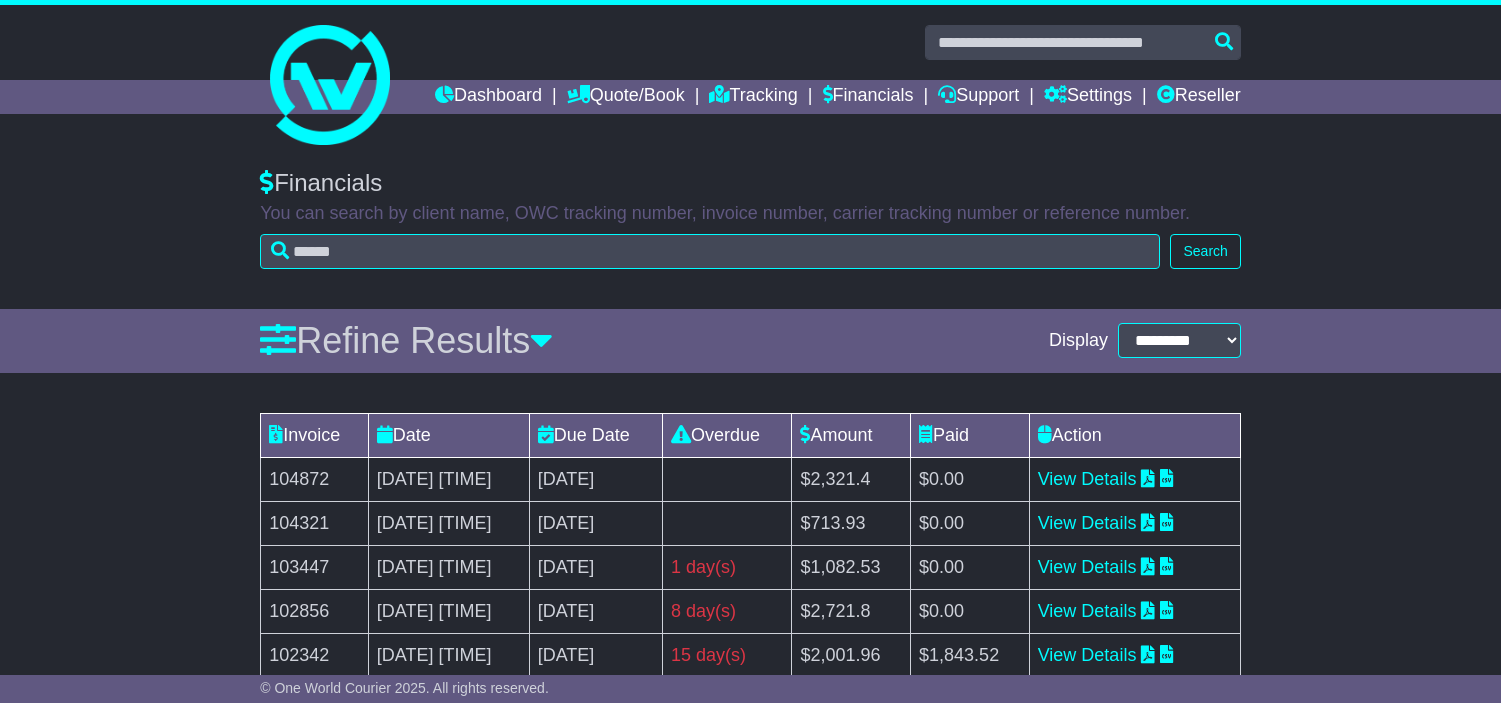 scroll, scrollTop: 0, scrollLeft: 0, axis: both 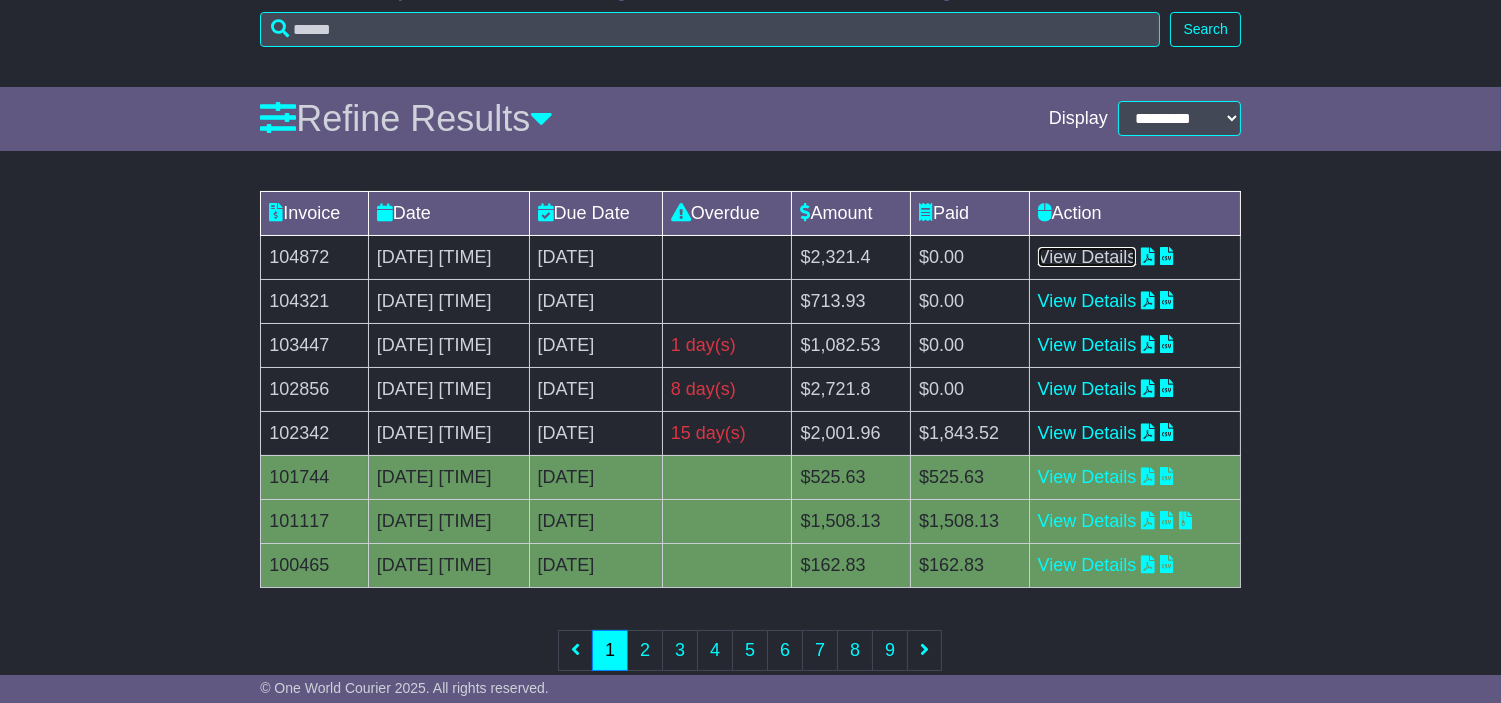 click on "View Details" at bounding box center (1087, 257) 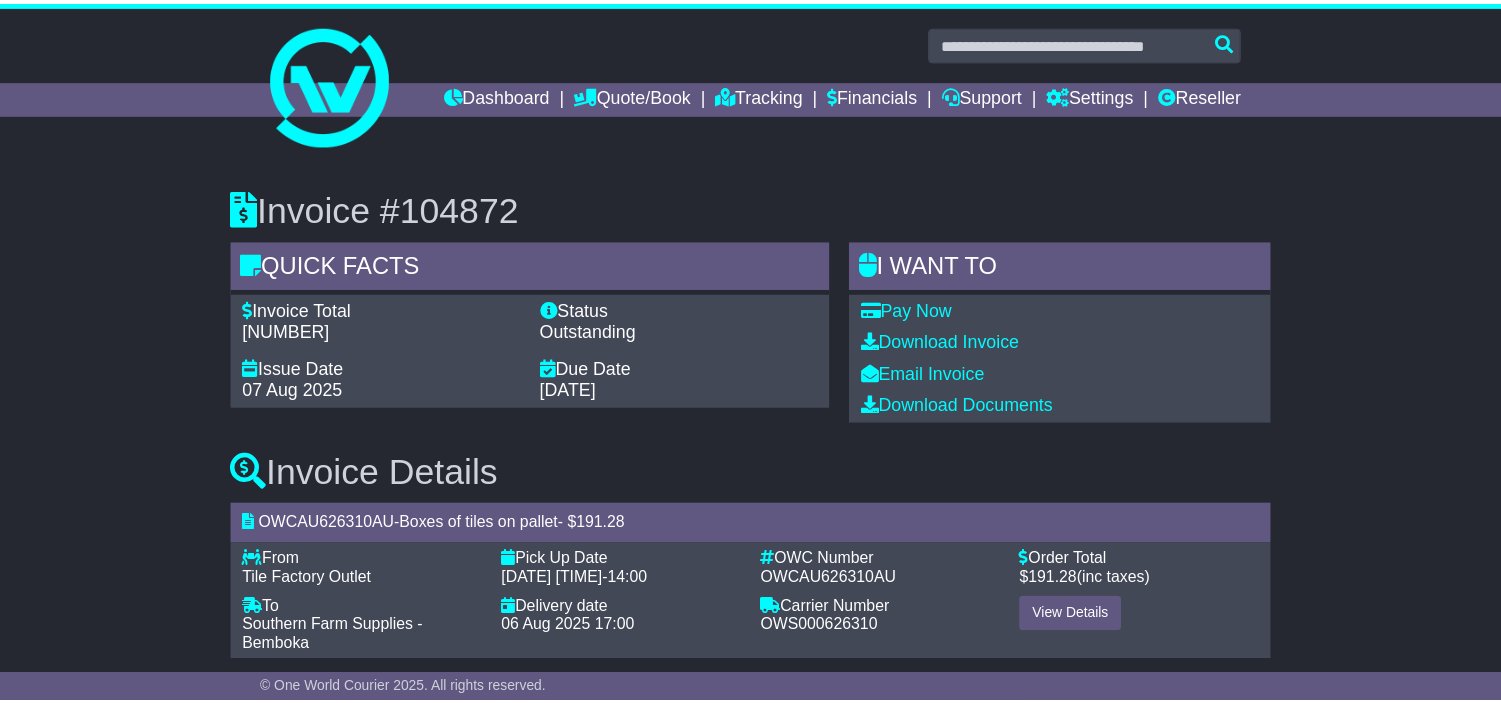 scroll, scrollTop: 0, scrollLeft: 0, axis: both 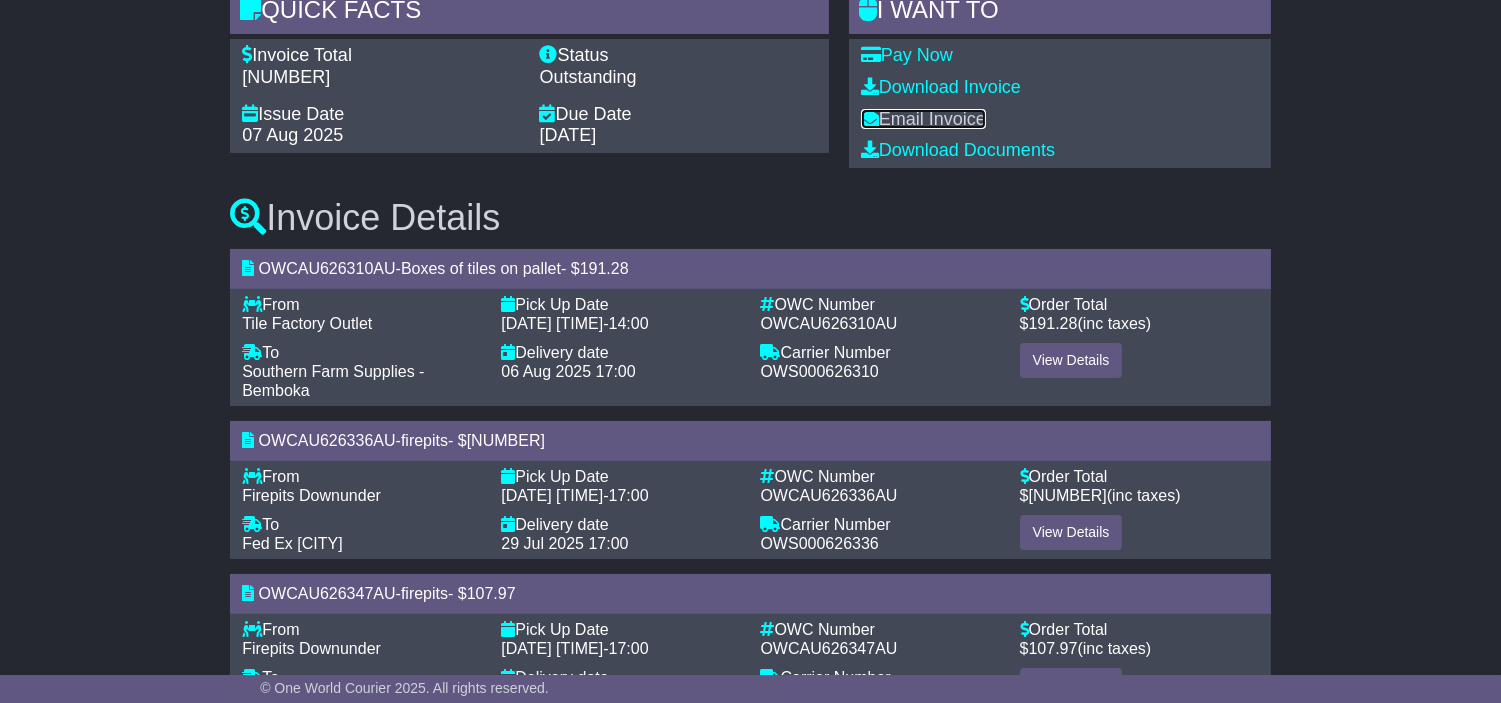 click on "Email Invoice" at bounding box center (923, 119) 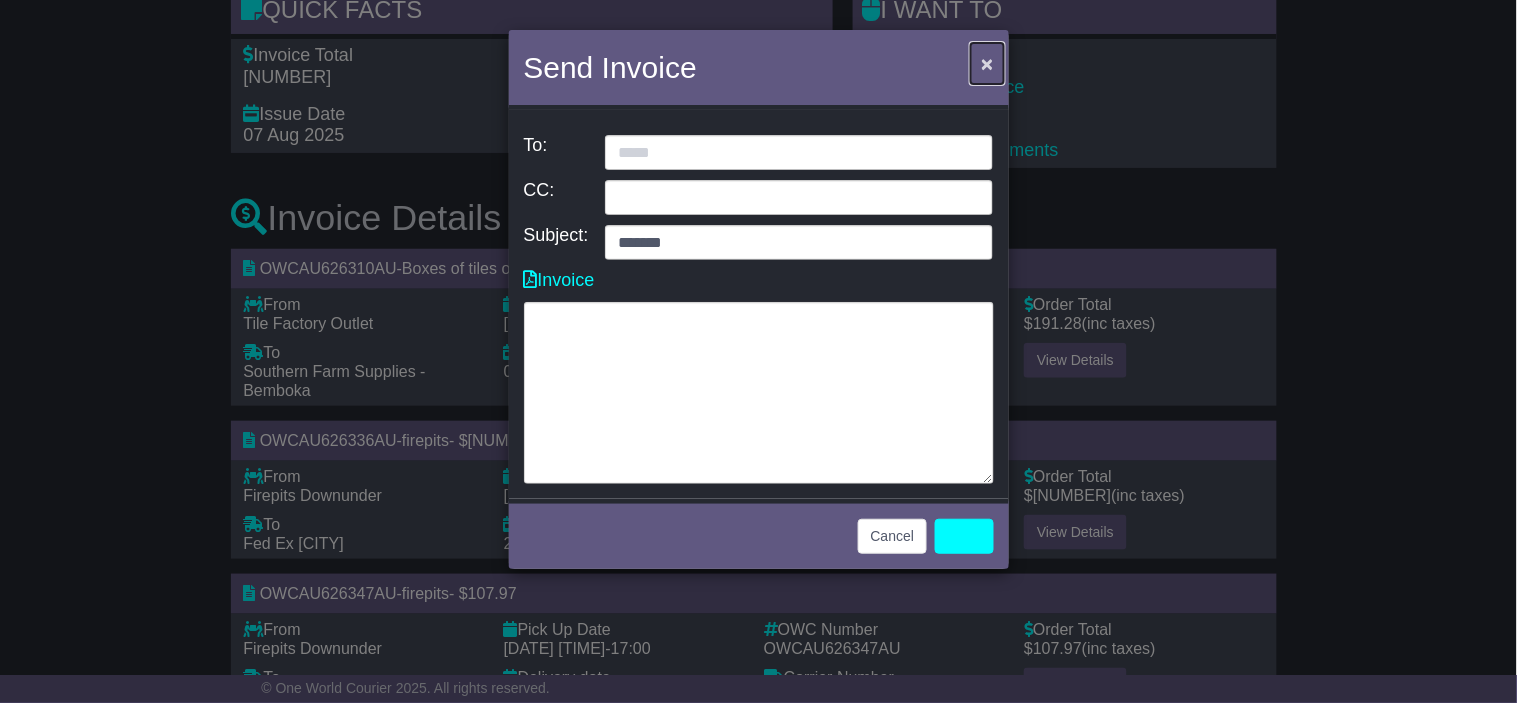 click on "×" at bounding box center [987, 63] 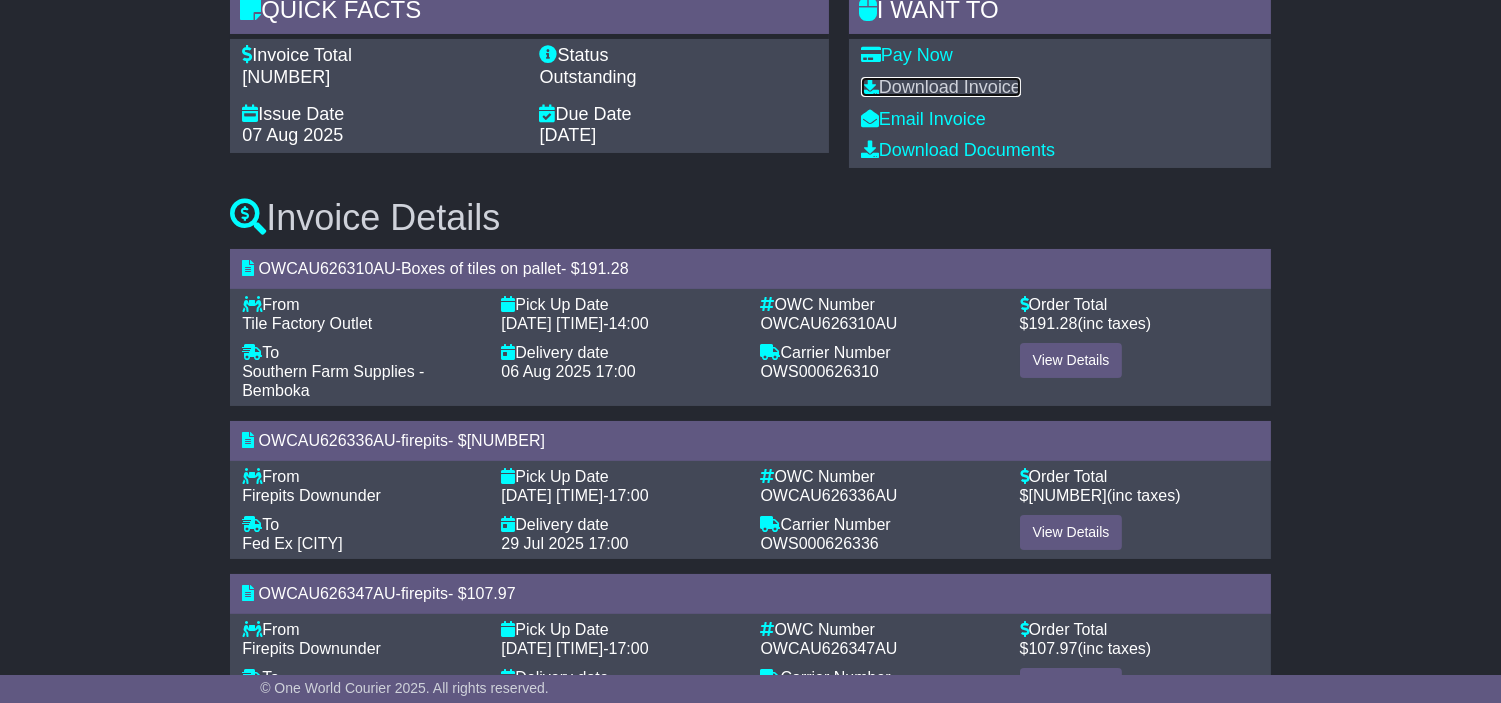 click on "Download Invoice" at bounding box center (941, 87) 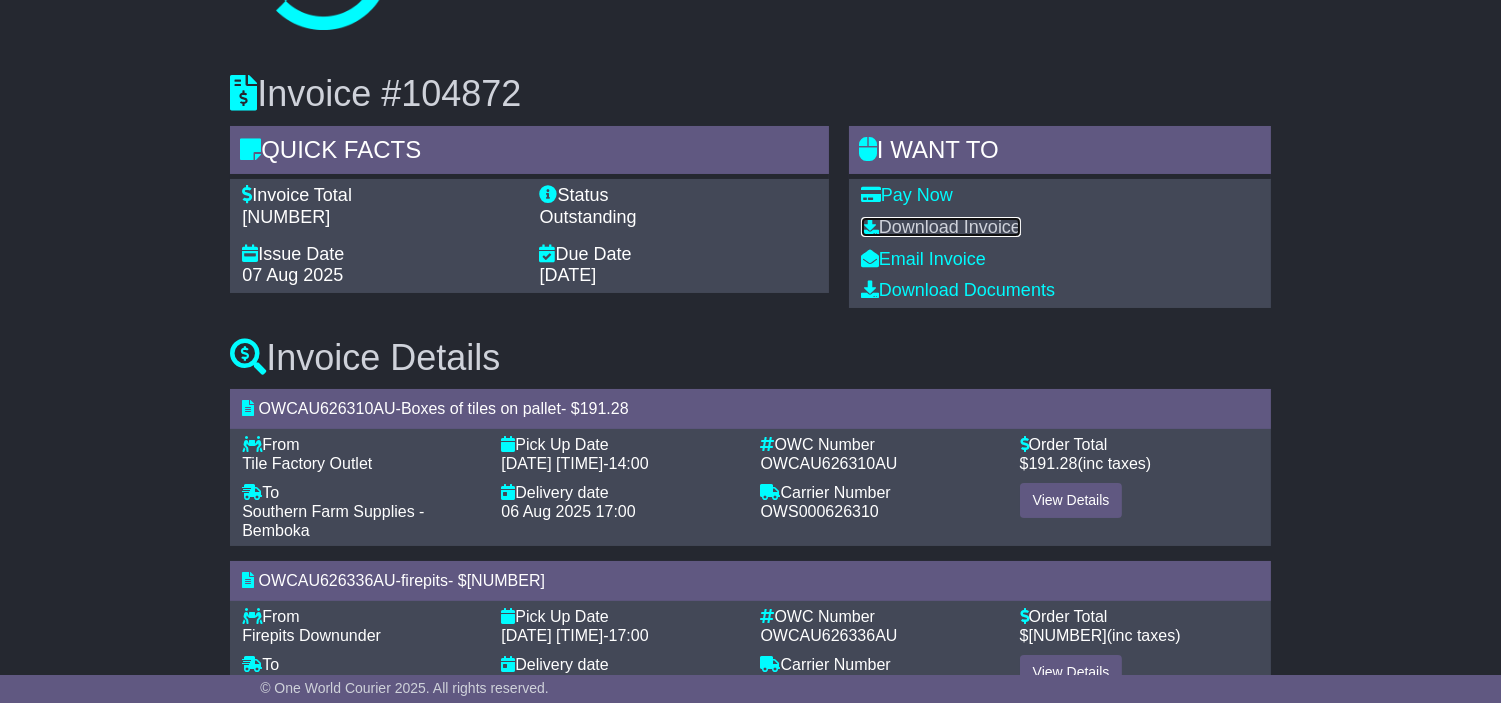 scroll, scrollTop: 0, scrollLeft: 0, axis: both 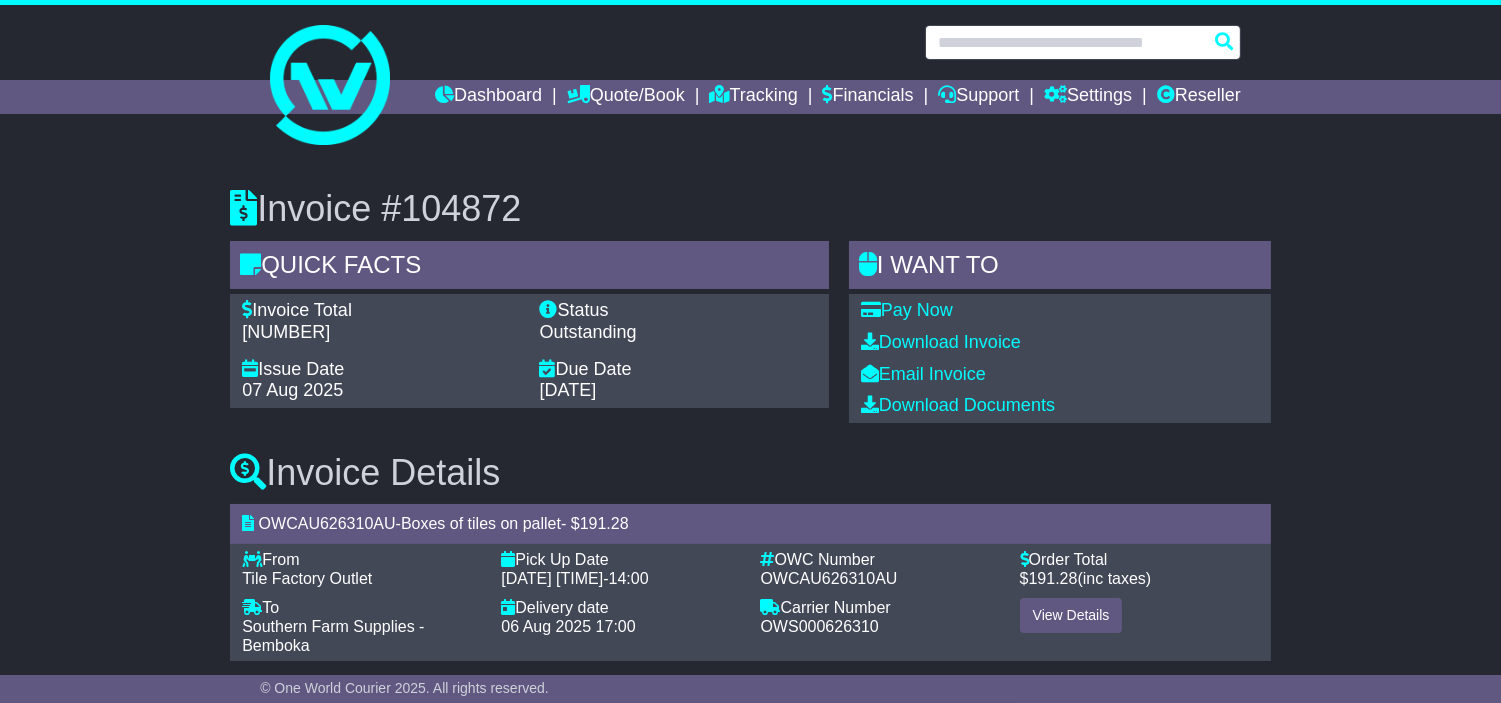 click at bounding box center (1083, 42) 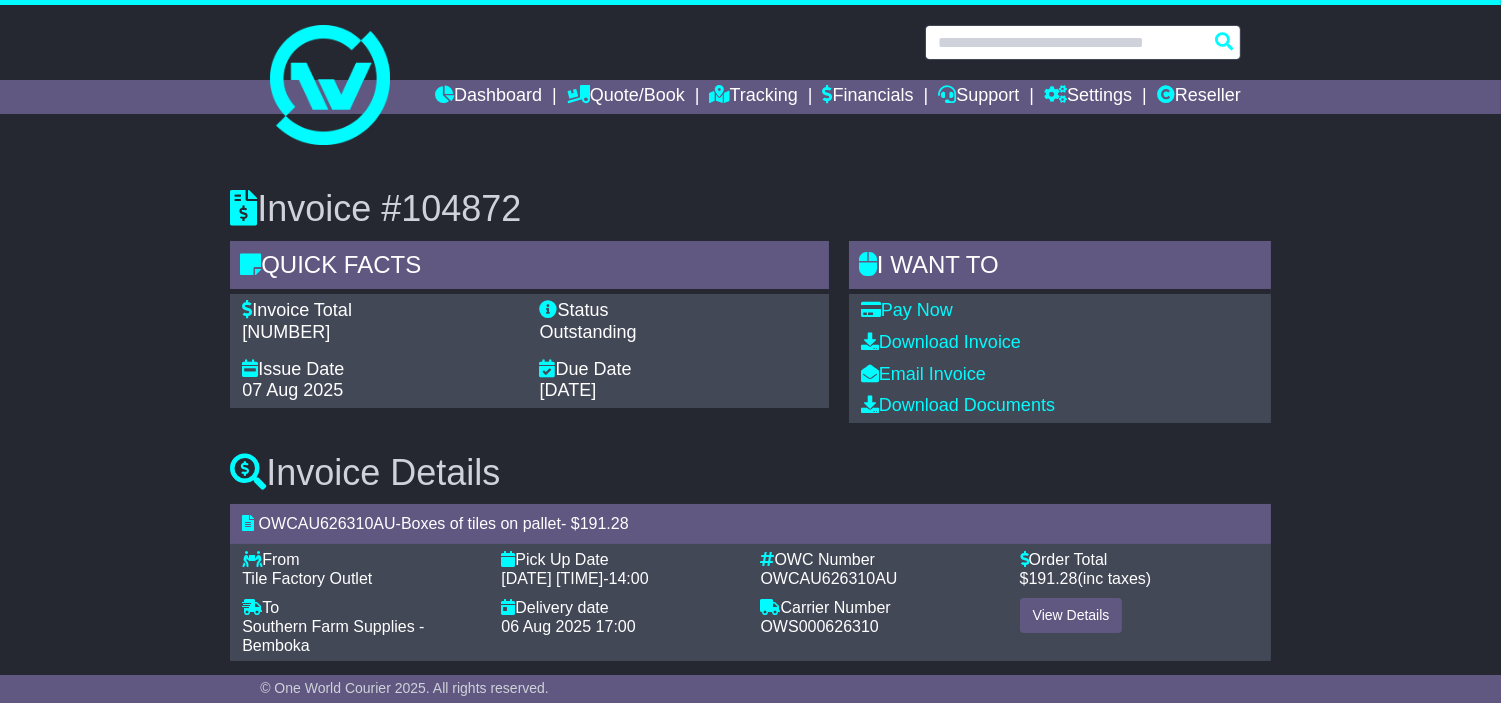 click at bounding box center [1083, 42] 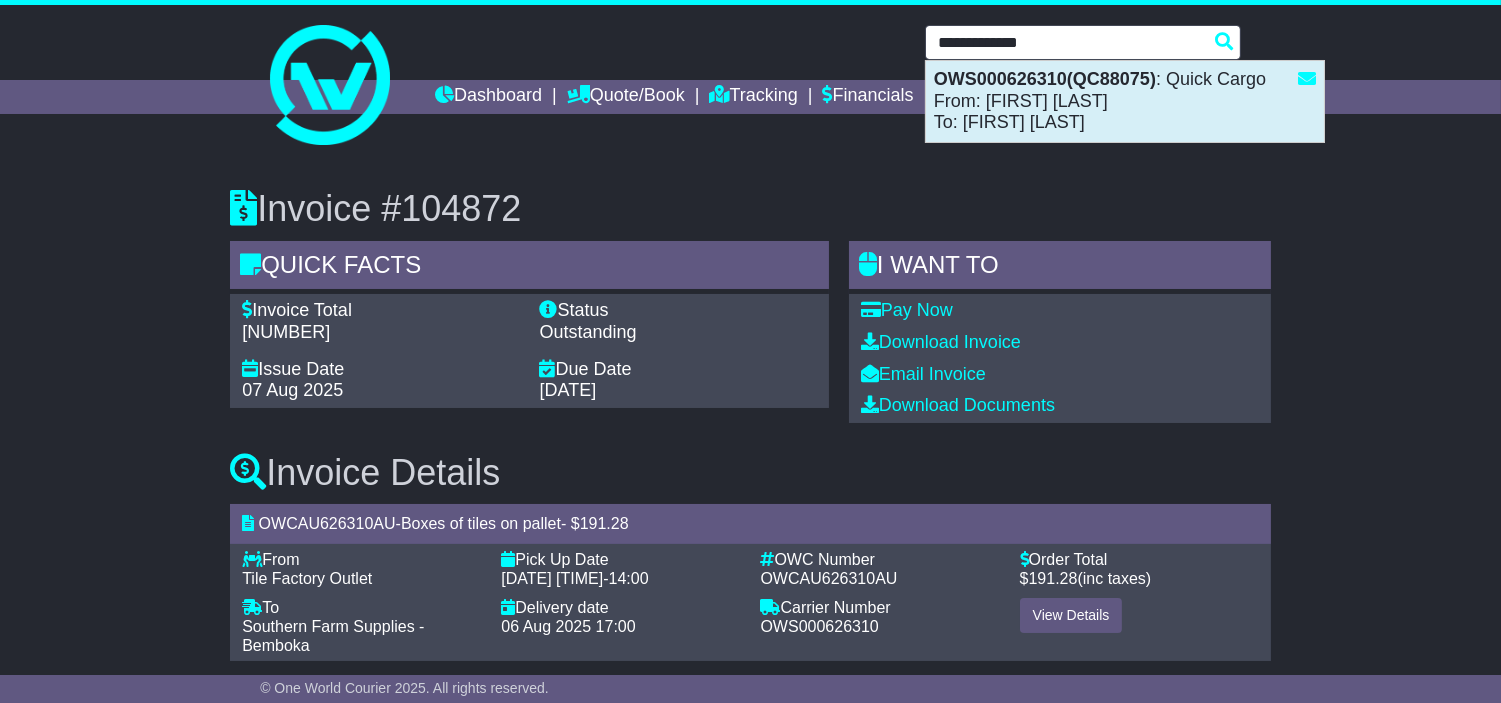 click on "OWS000626310(QC88075) : Quick Cargo From: George Odicho To: Ainsley Davidson" at bounding box center (1125, 101) 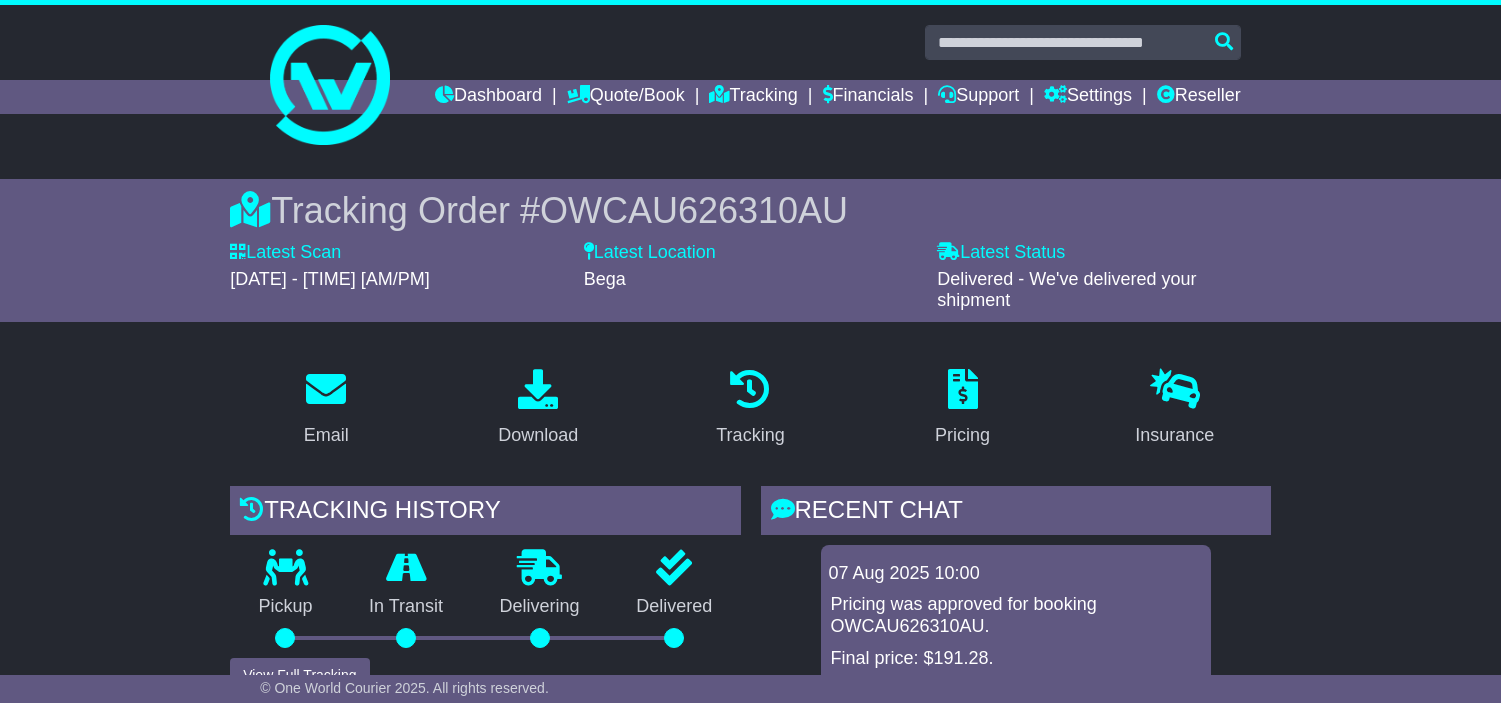 scroll, scrollTop: 1774, scrollLeft: 0, axis: vertical 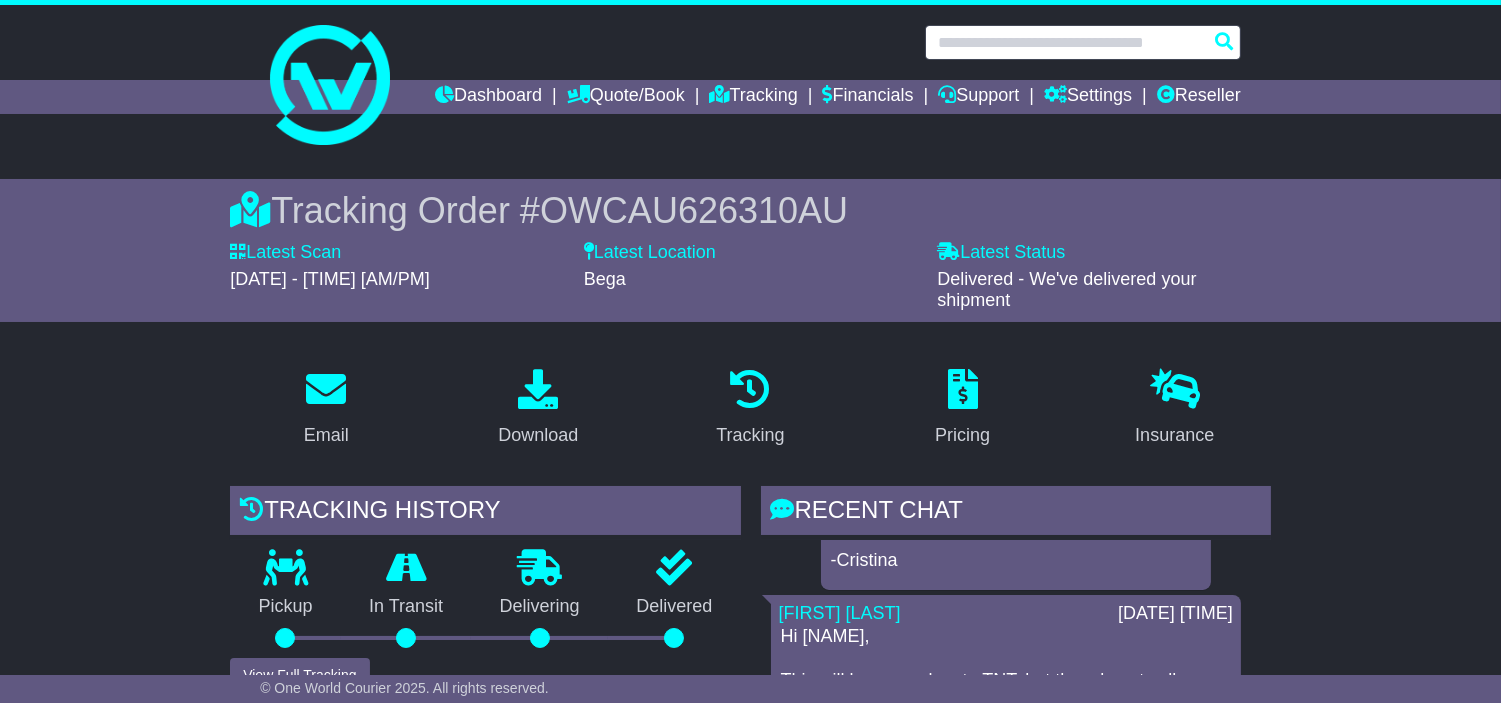 click at bounding box center (1083, 42) 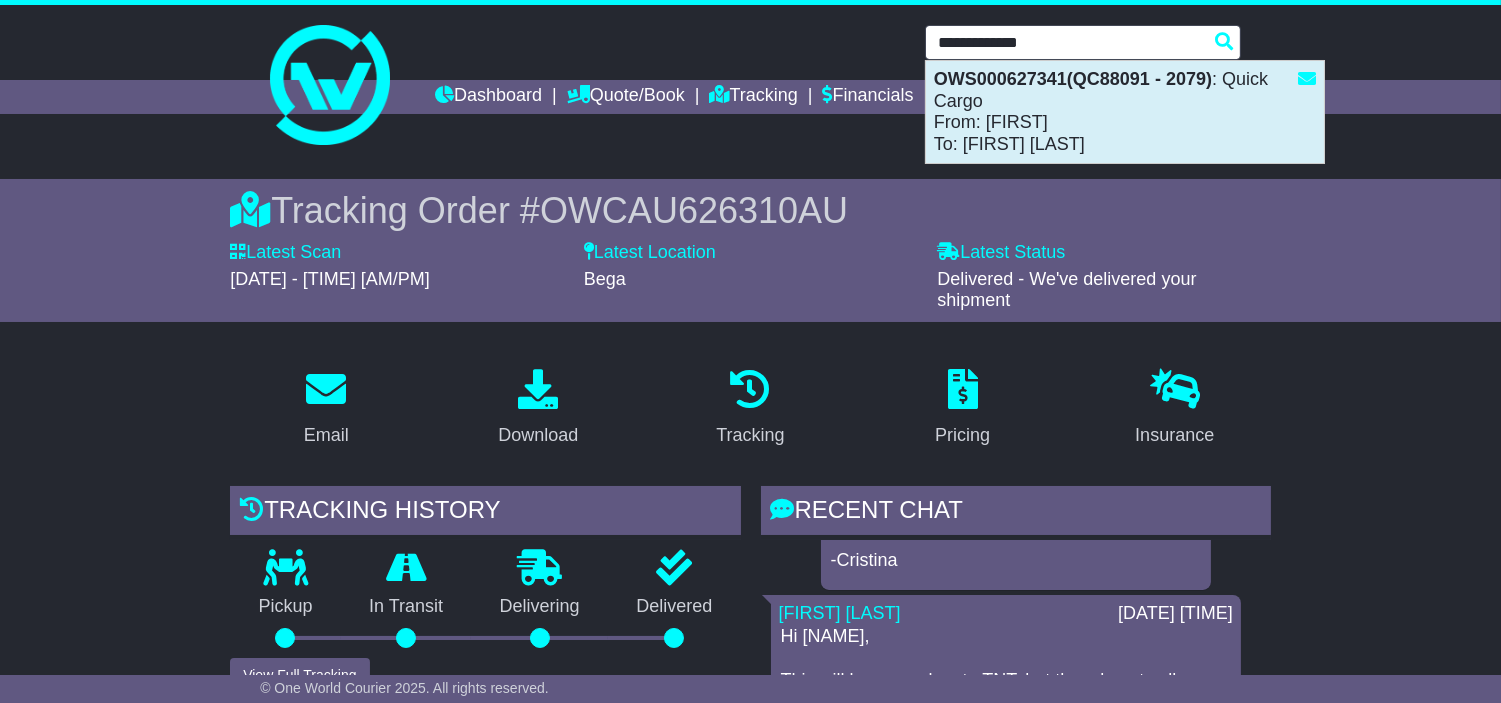 click on "OWS000627341(QC88091 - 2079) : Quick Cargo From: [FIRST] To: [FIRST] [LAST]" at bounding box center [1125, 112] 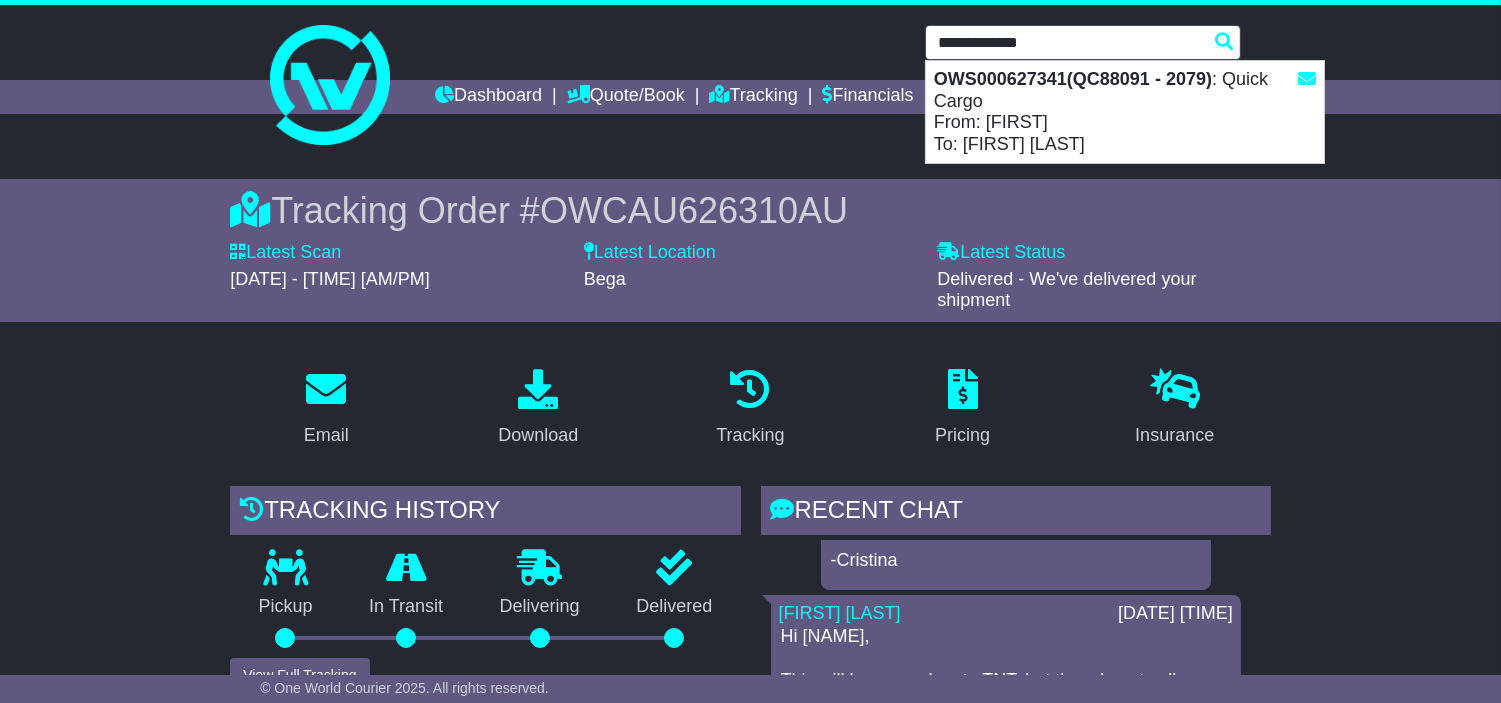 type on "**********" 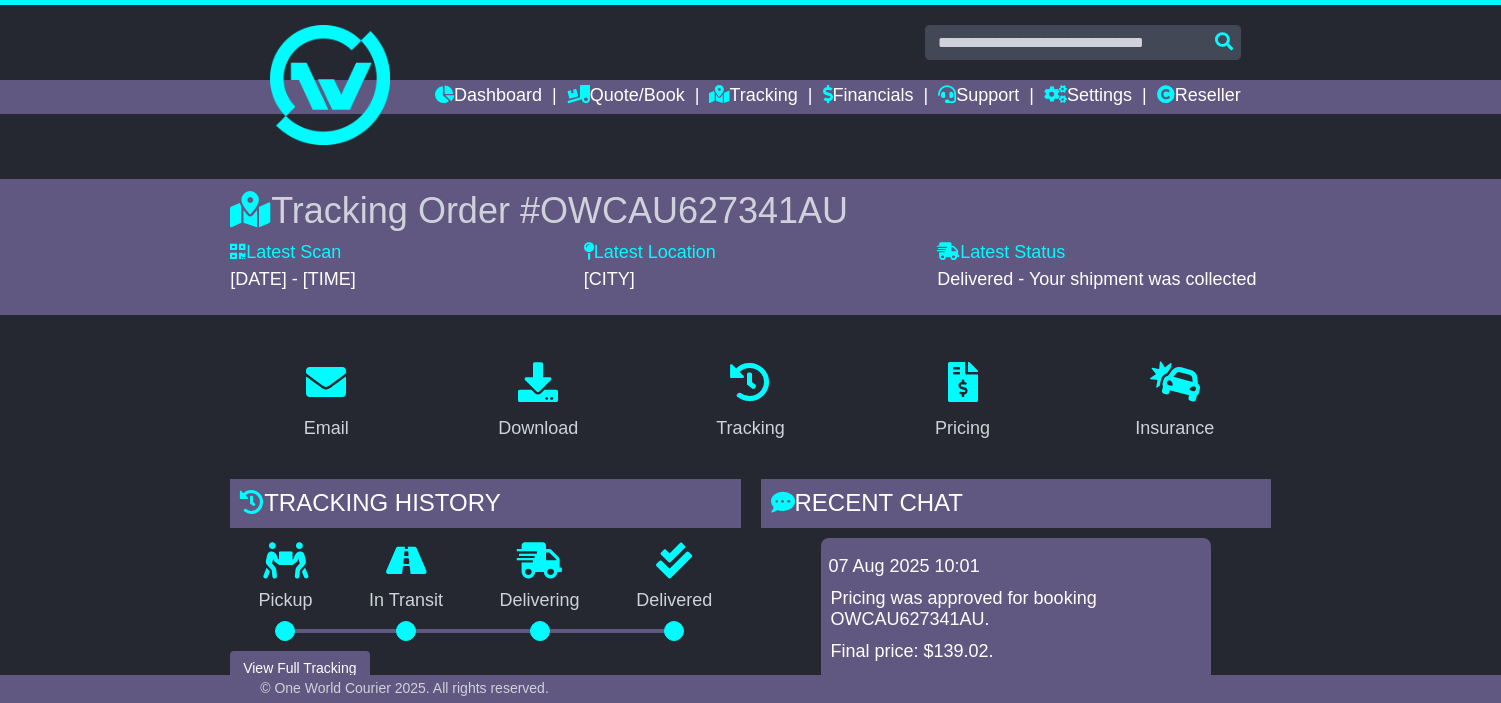 scroll, scrollTop: 0, scrollLeft: 0, axis: both 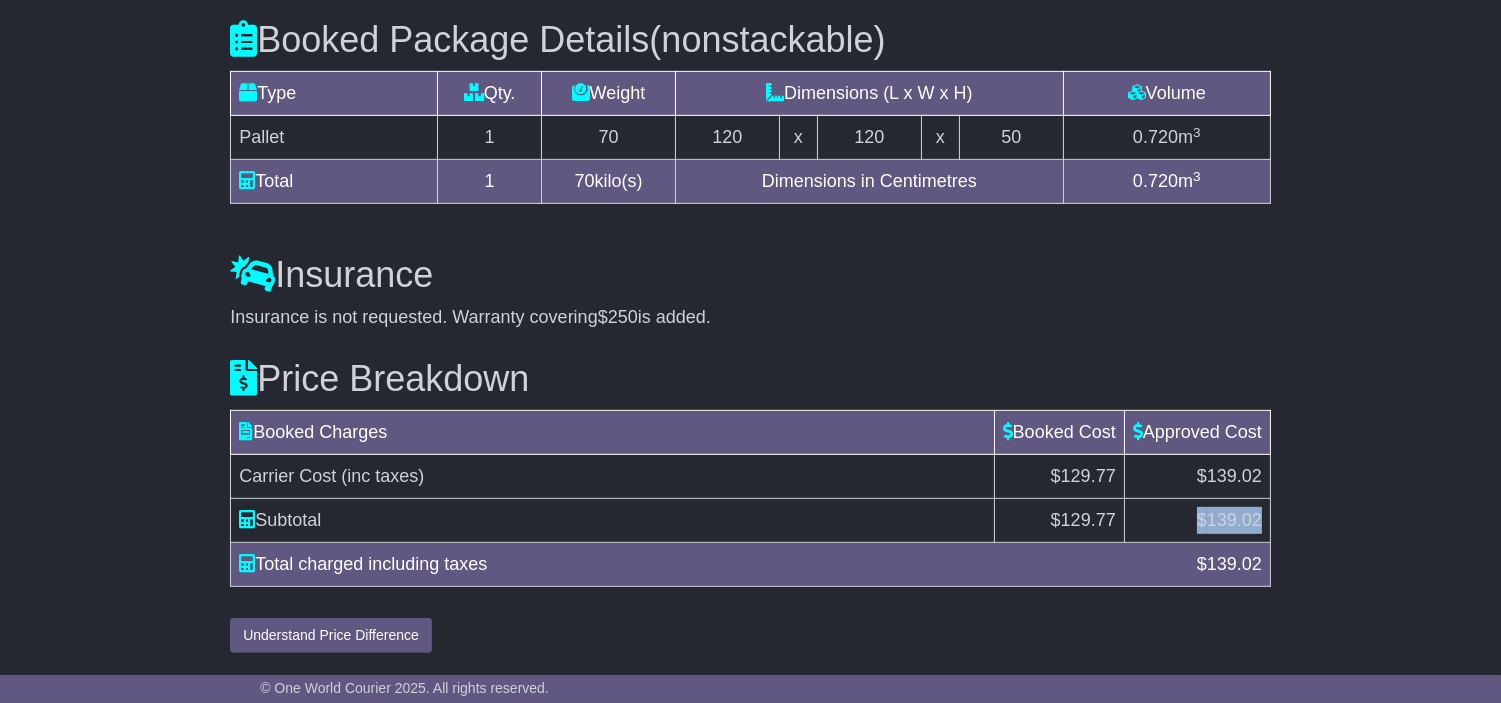 drag, startPoint x: 1198, startPoint y: 523, endPoint x: 1260, endPoint y: 523, distance: 62 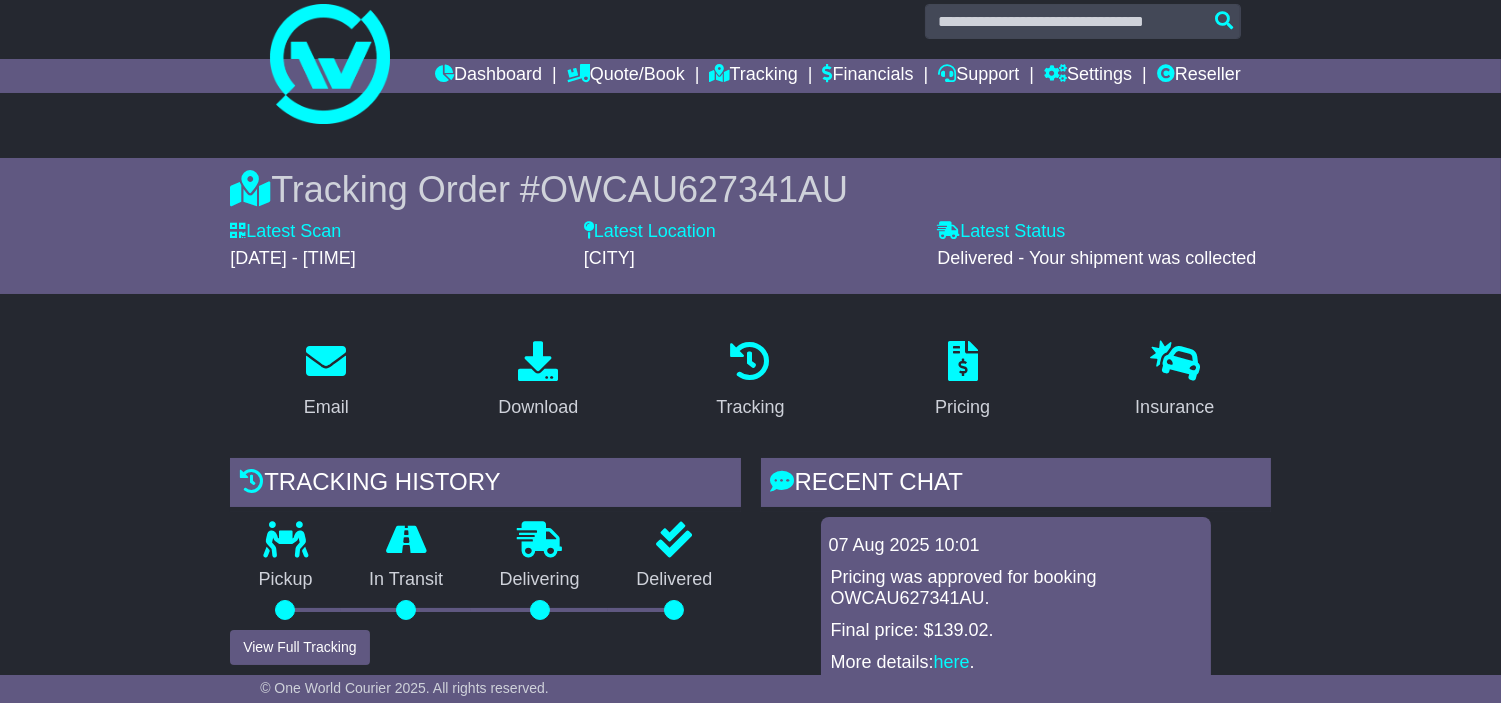 scroll, scrollTop: 0, scrollLeft: 0, axis: both 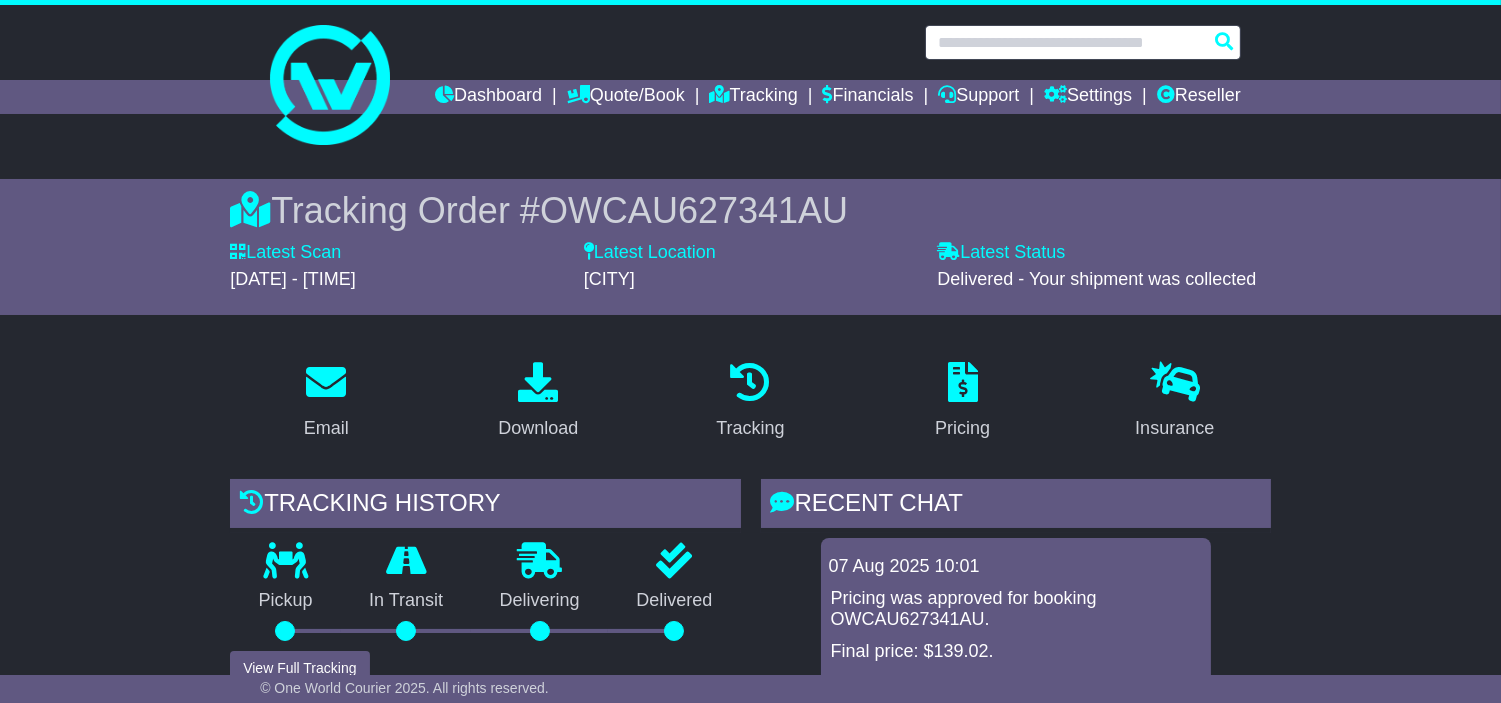 click at bounding box center [1083, 42] 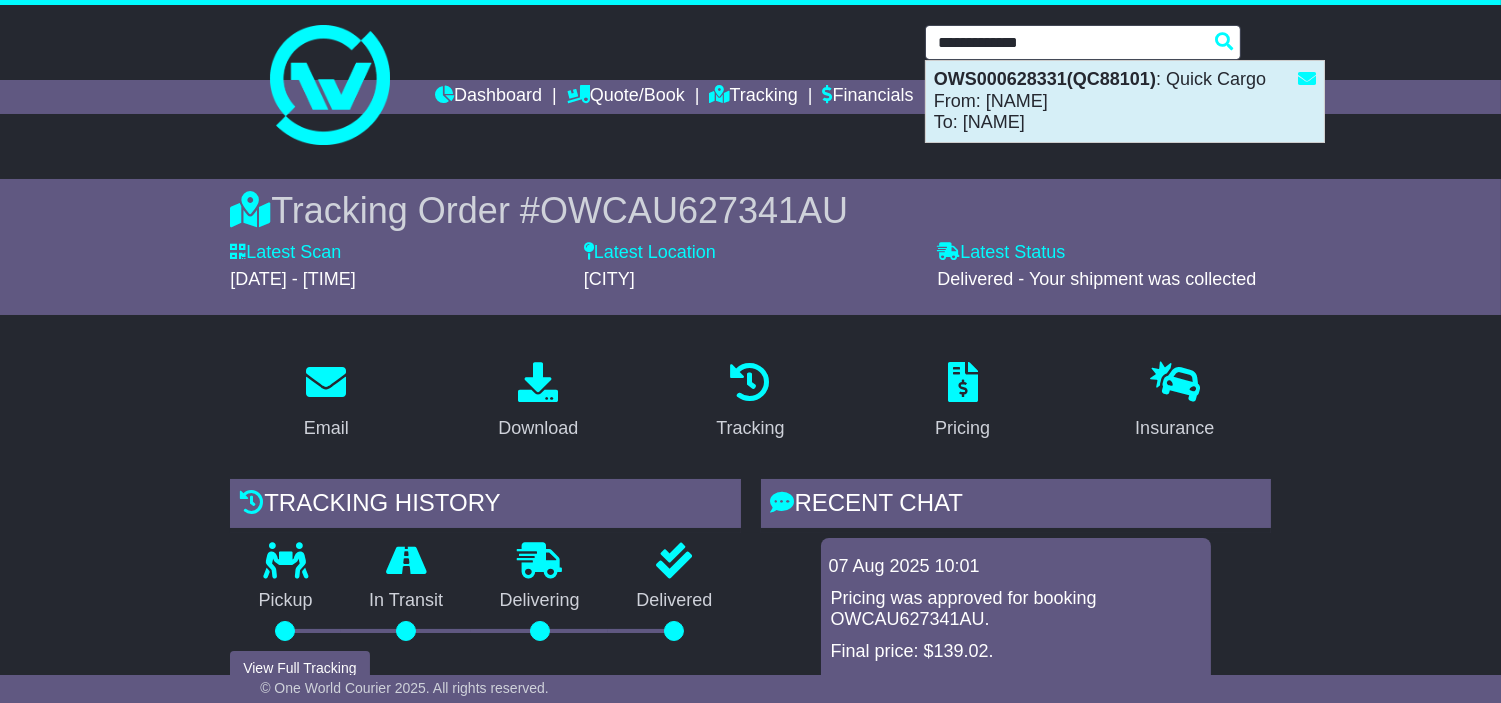 click on "OWS000628331(QC88101) : Quick Cargo From: Billy To: Megan" at bounding box center [1125, 101] 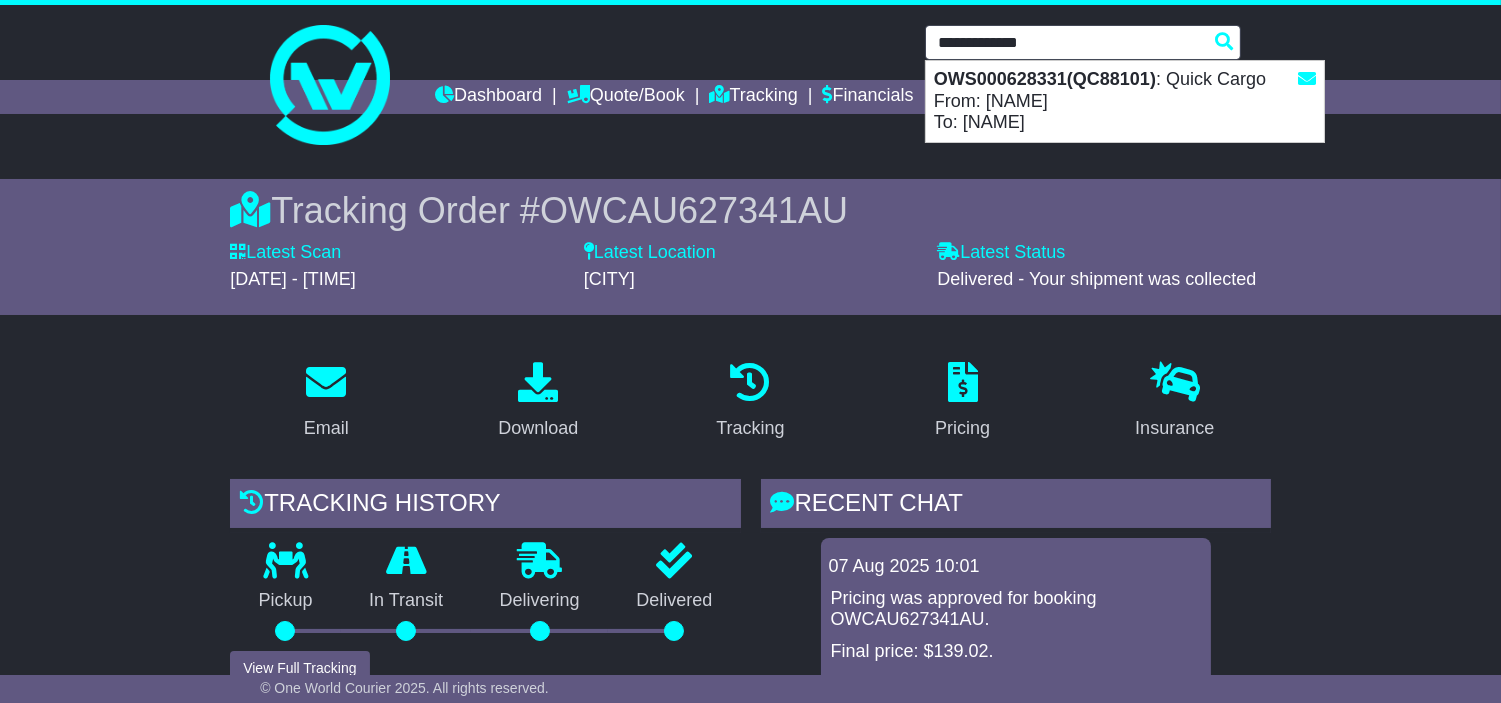 type on "**********" 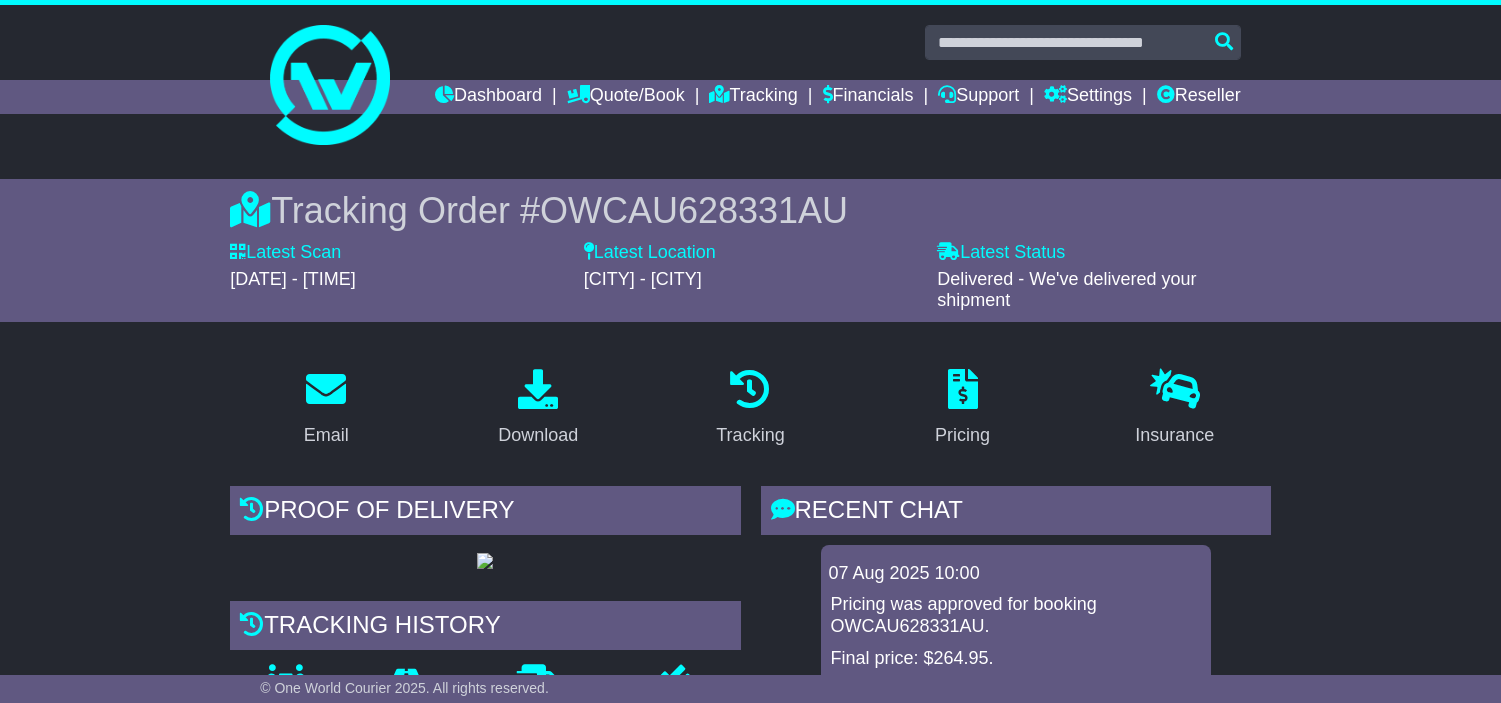 scroll, scrollTop: 0, scrollLeft: 0, axis: both 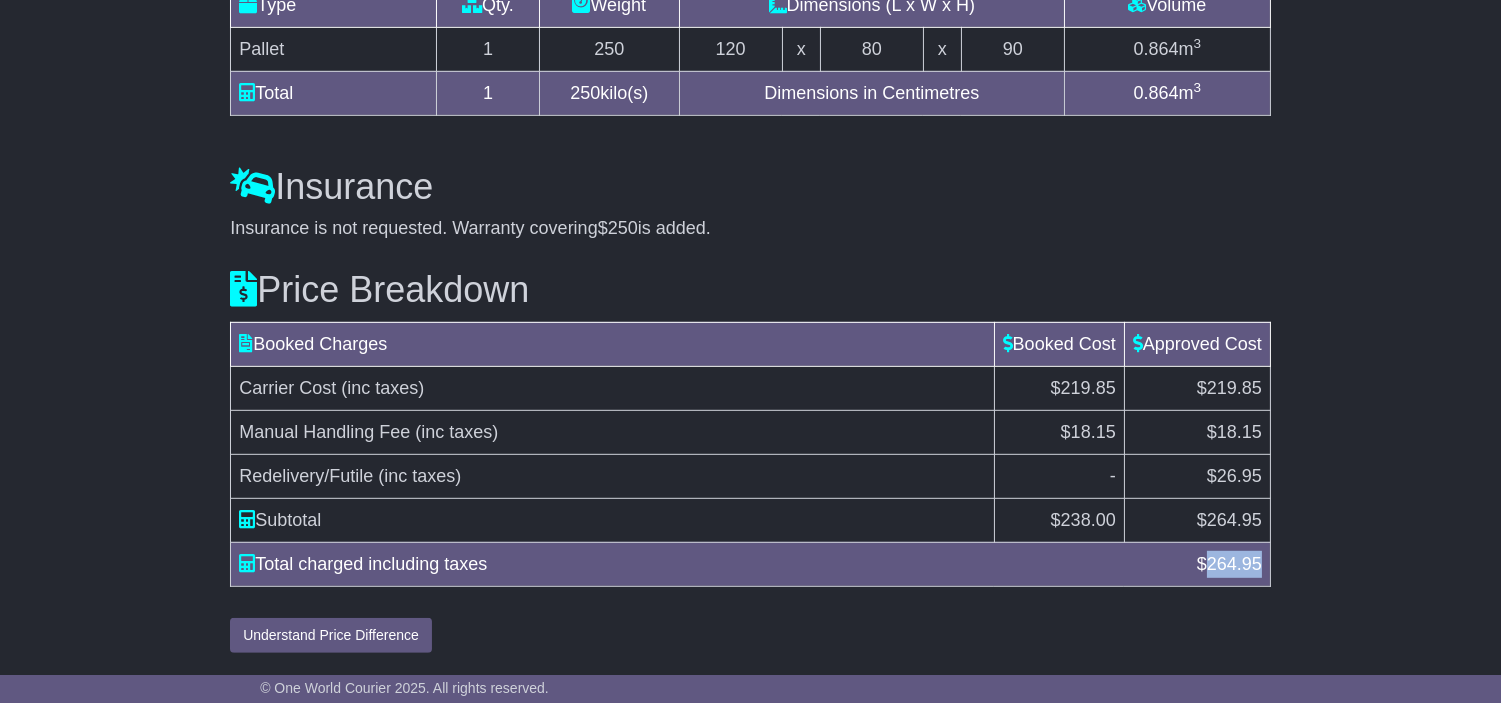 drag, startPoint x: 1203, startPoint y: 568, endPoint x: 1264, endPoint y: 568, distance: 61 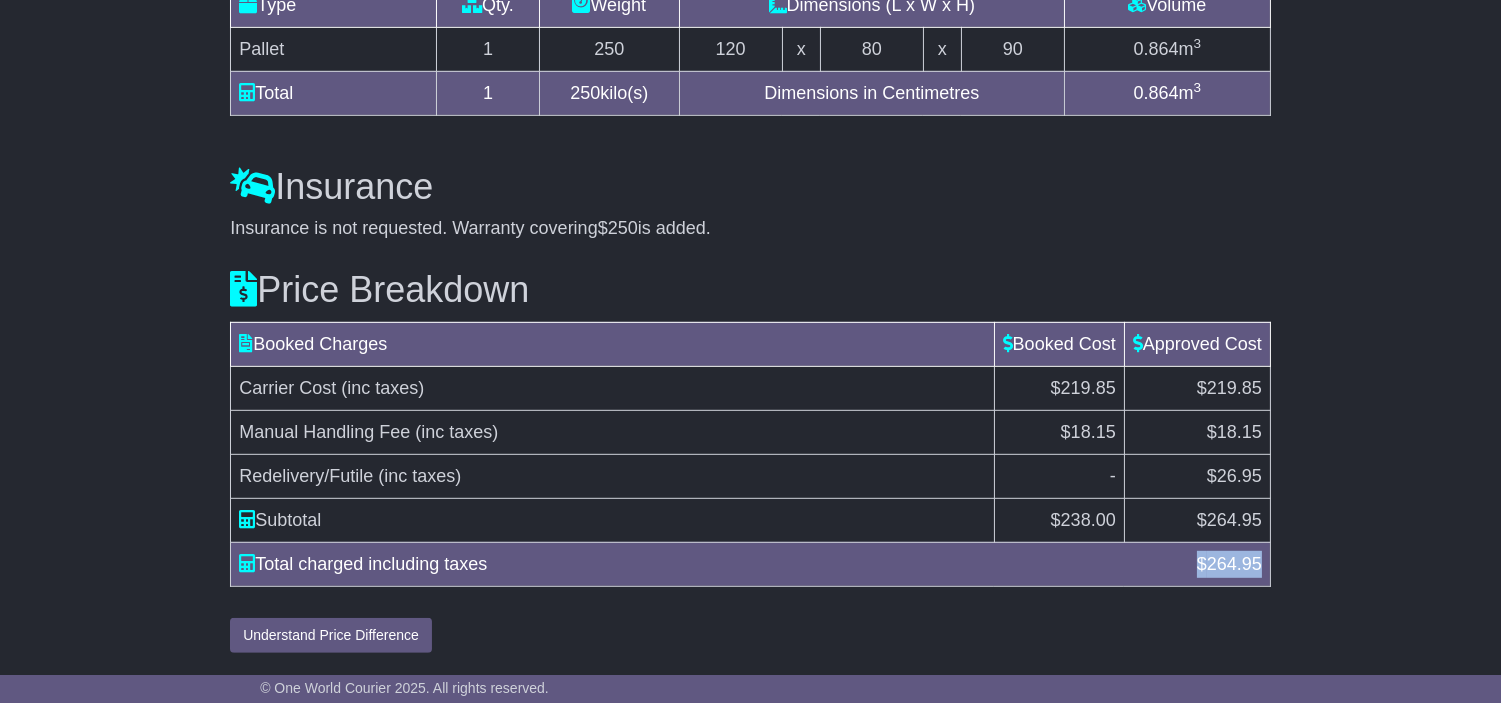 drag, startPoint x: 1197, startPoint y: 560, endPoint x: 1264, endPoint y: 563, distance: 67.06713 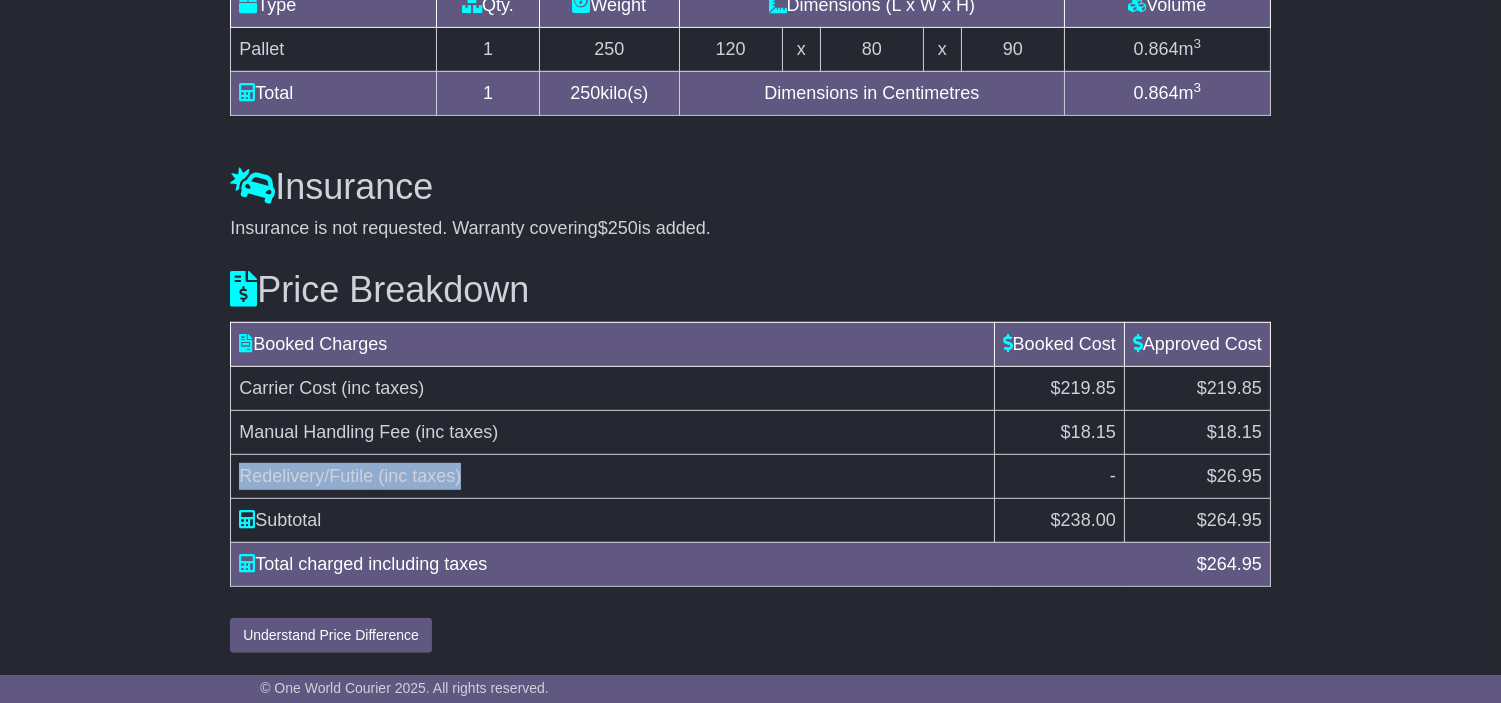 drag, startPoint x: 248, startPoint y: 478, endPoint x: 472, endPoint y: 482, distance: 224.0357 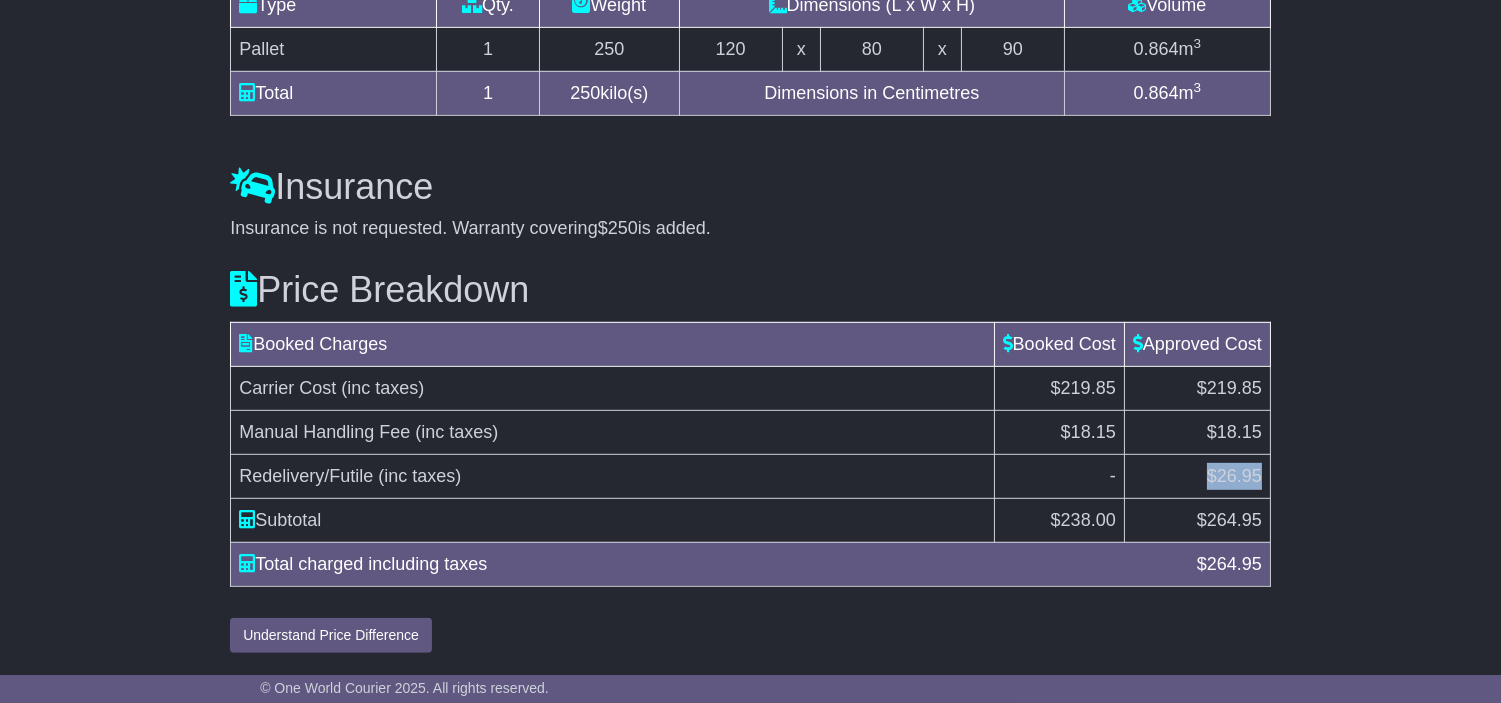 drag, startPoint x: 1236, startPoint y: 476, endPoint x: 1265, endPoint y: 476, distance: 29 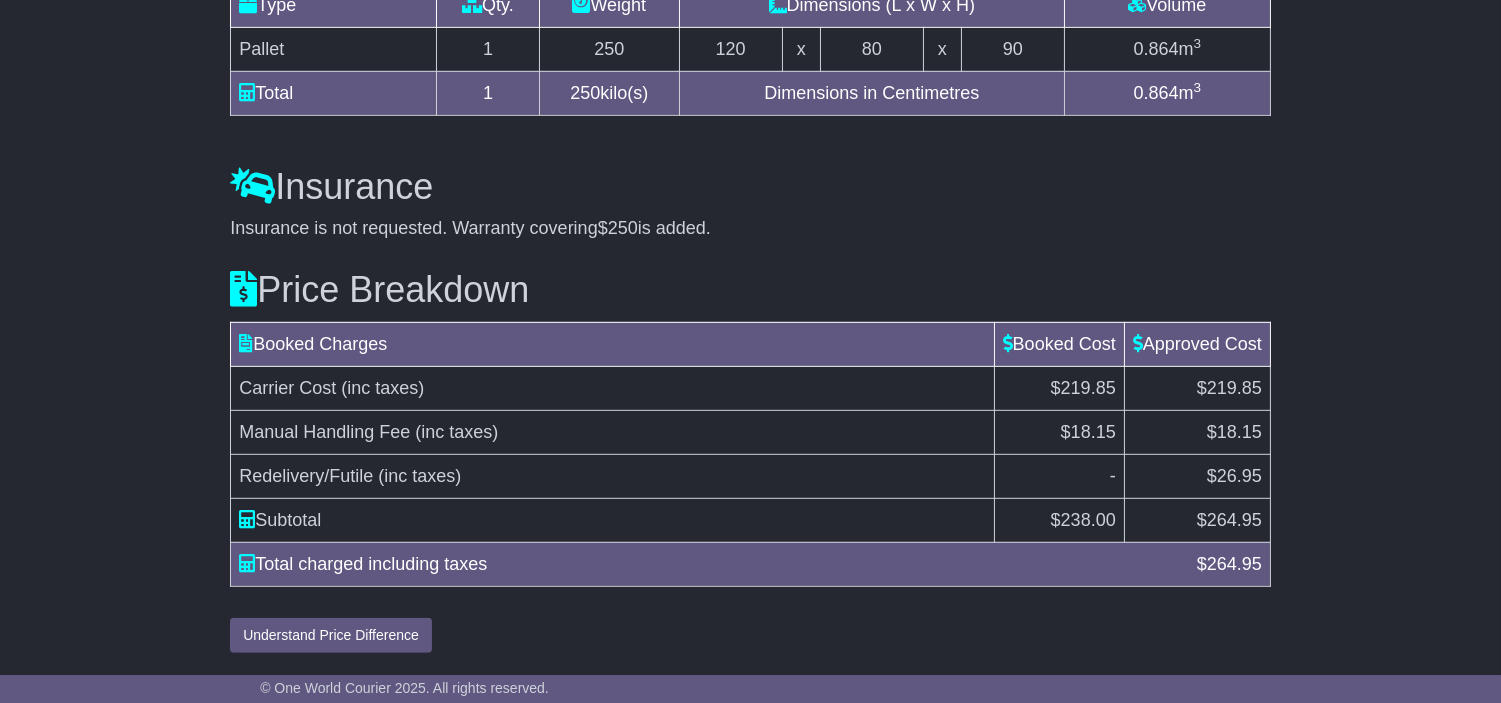 scroll, scrollTop: 0, scrollLeft: 0, axis: both 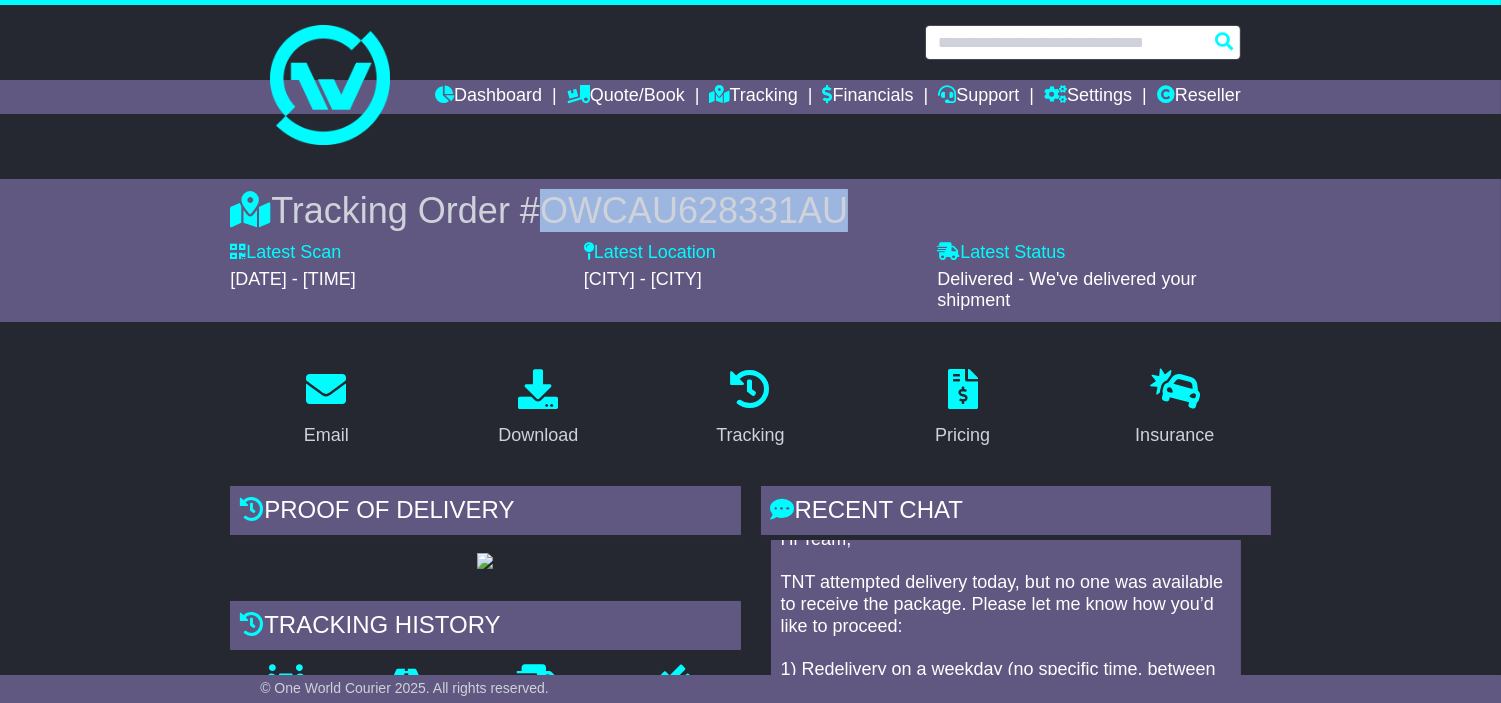 click at bounding box center [1083, 42] 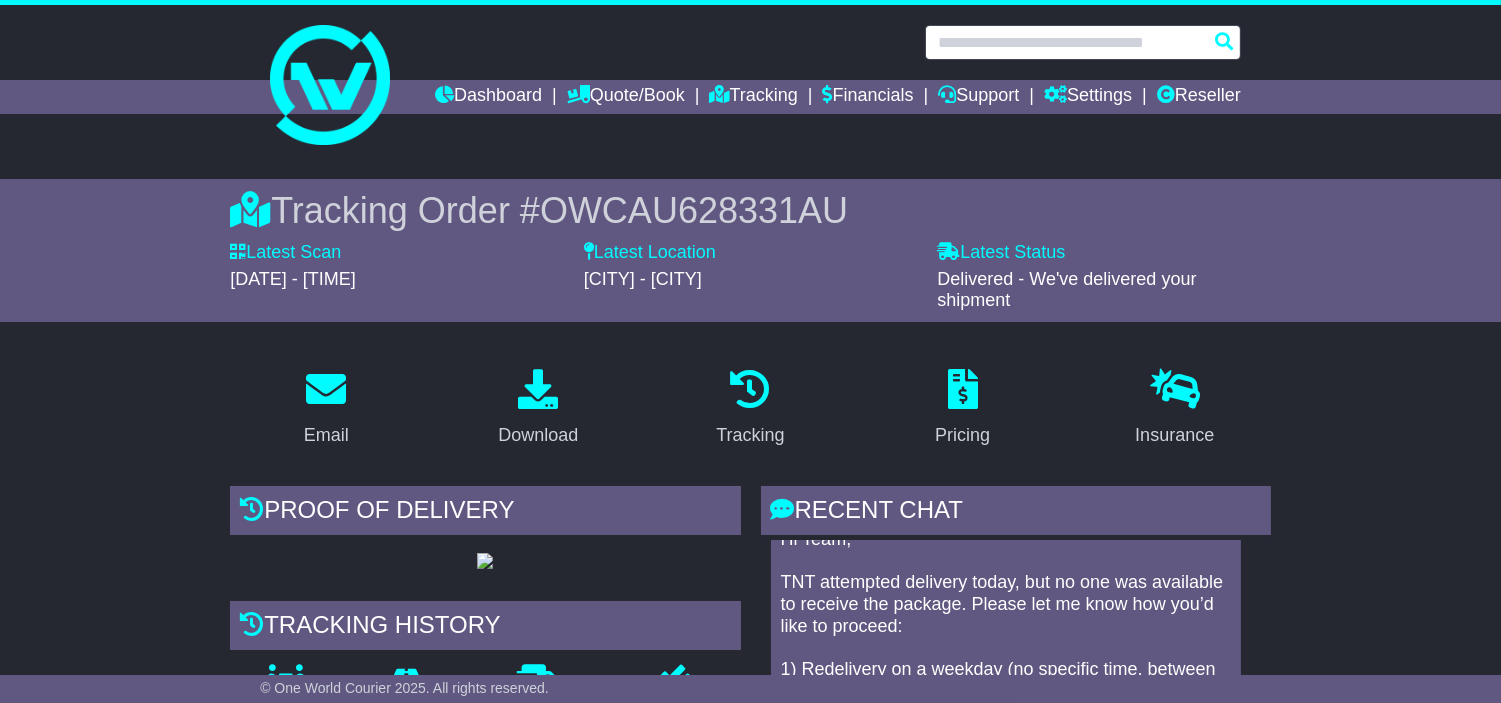 paste on "**********" 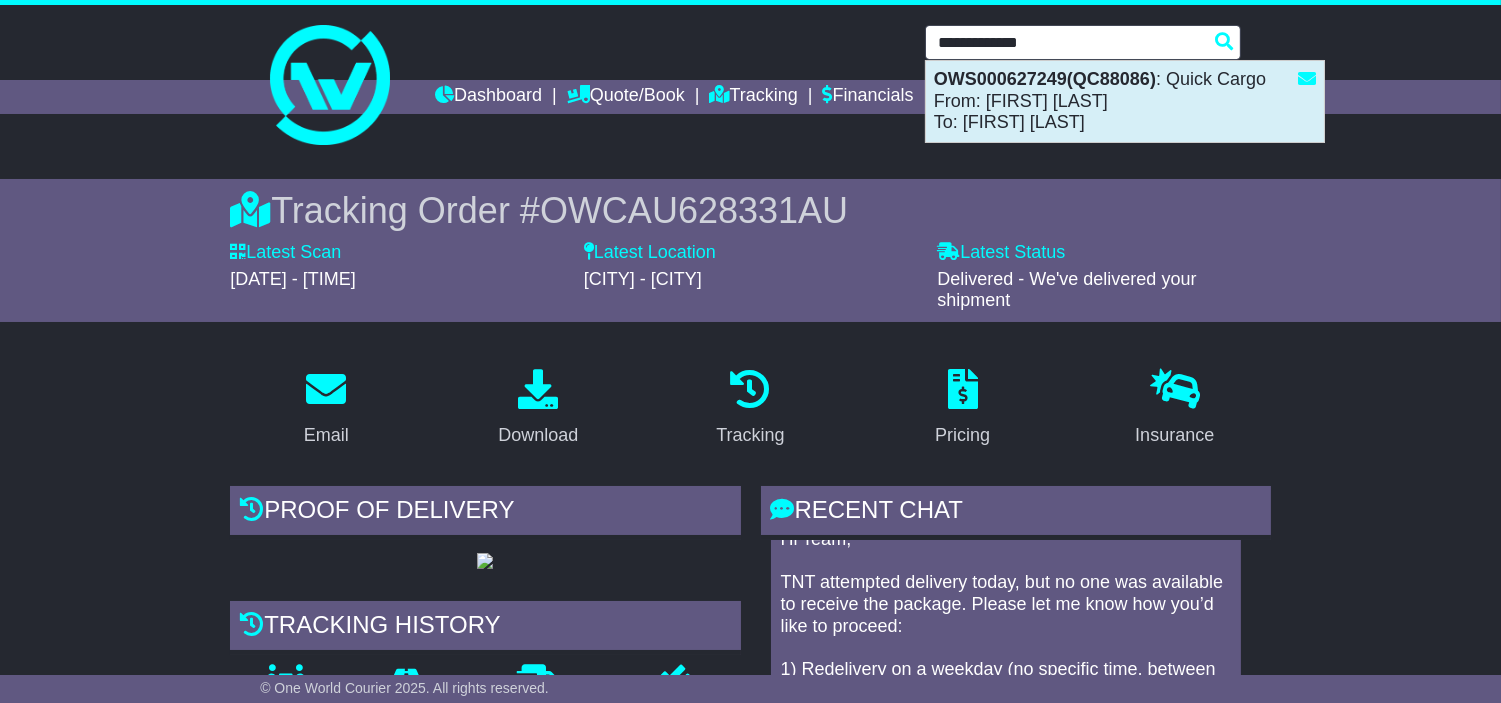 click on "OWS000627249(QC88086)" at bounding box center (1045, 79) 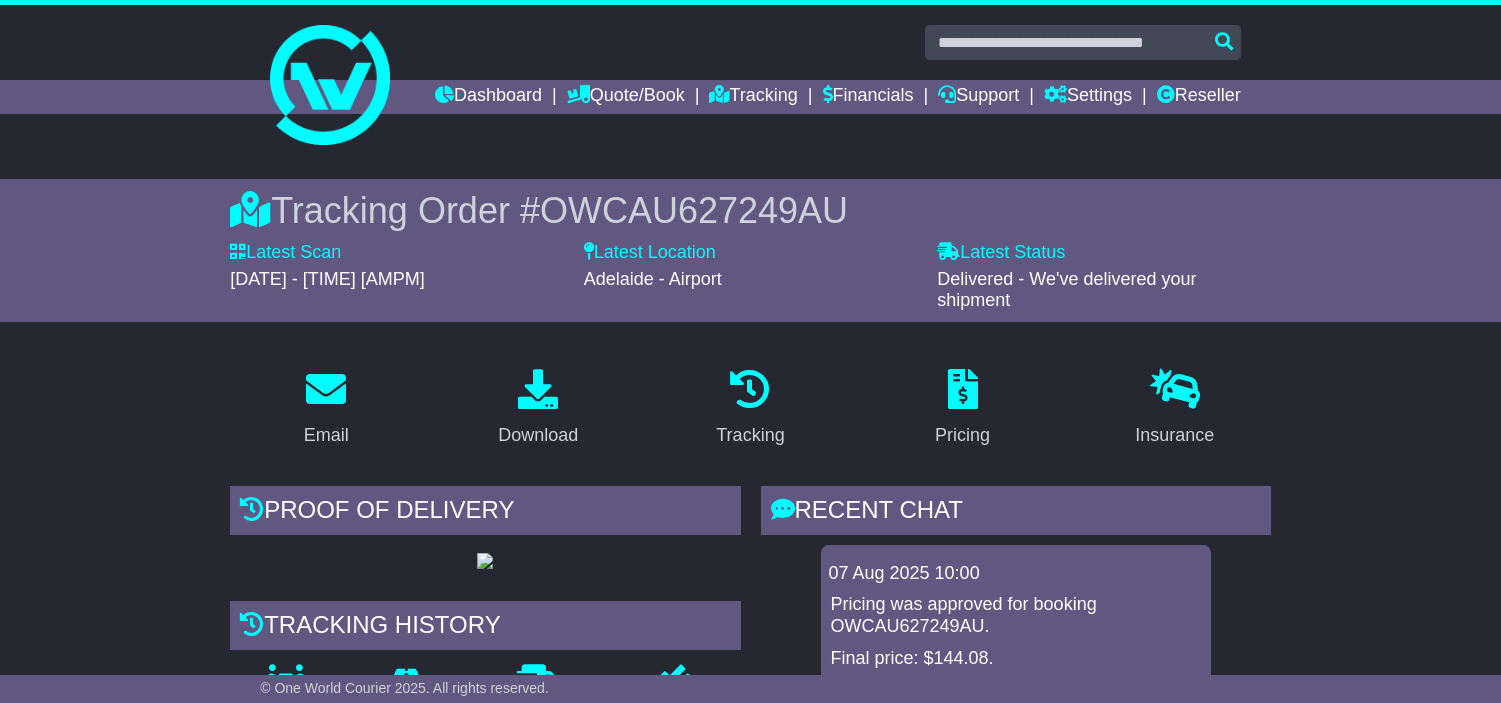 scroll, scrollTop: 0, scrollLeft: 0, axis: both 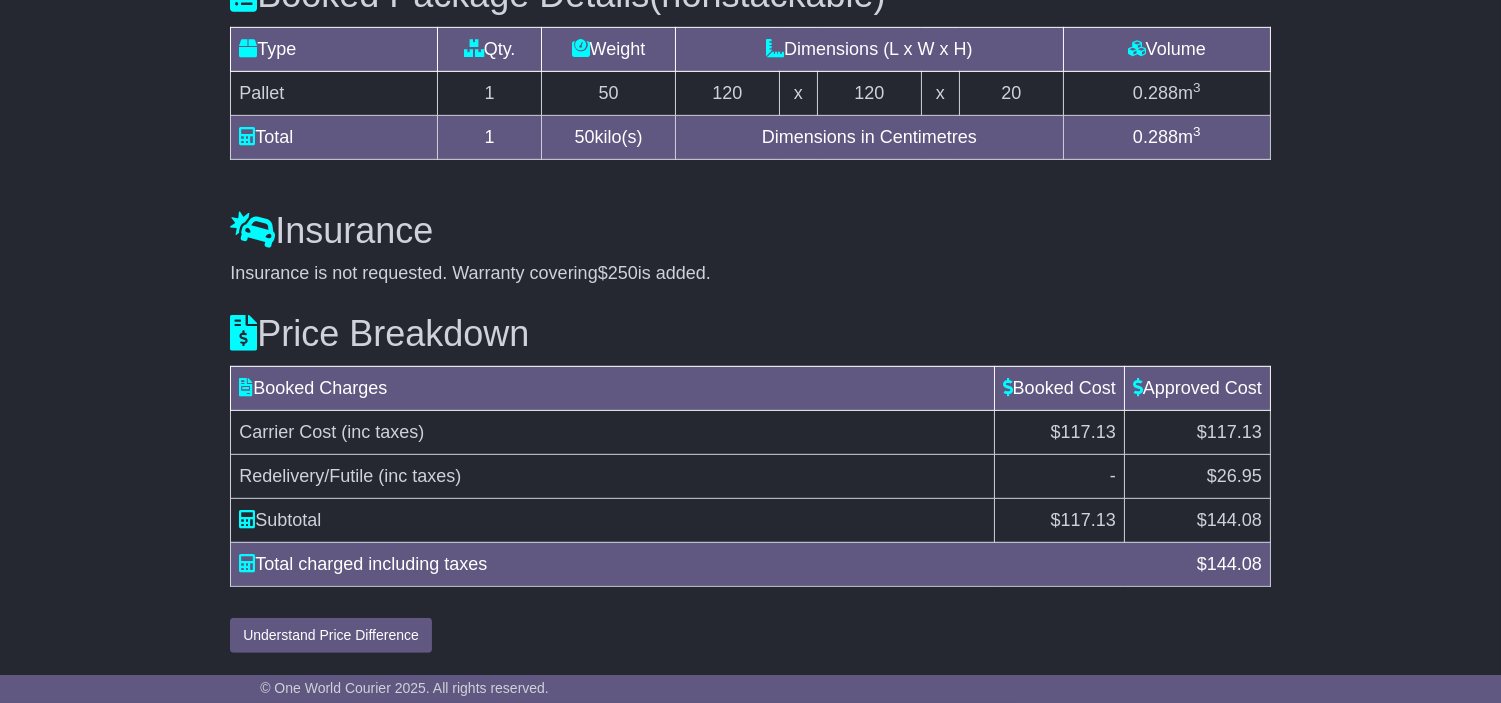 click on "Redelivery/Futile" at bounding box center (306, 476) 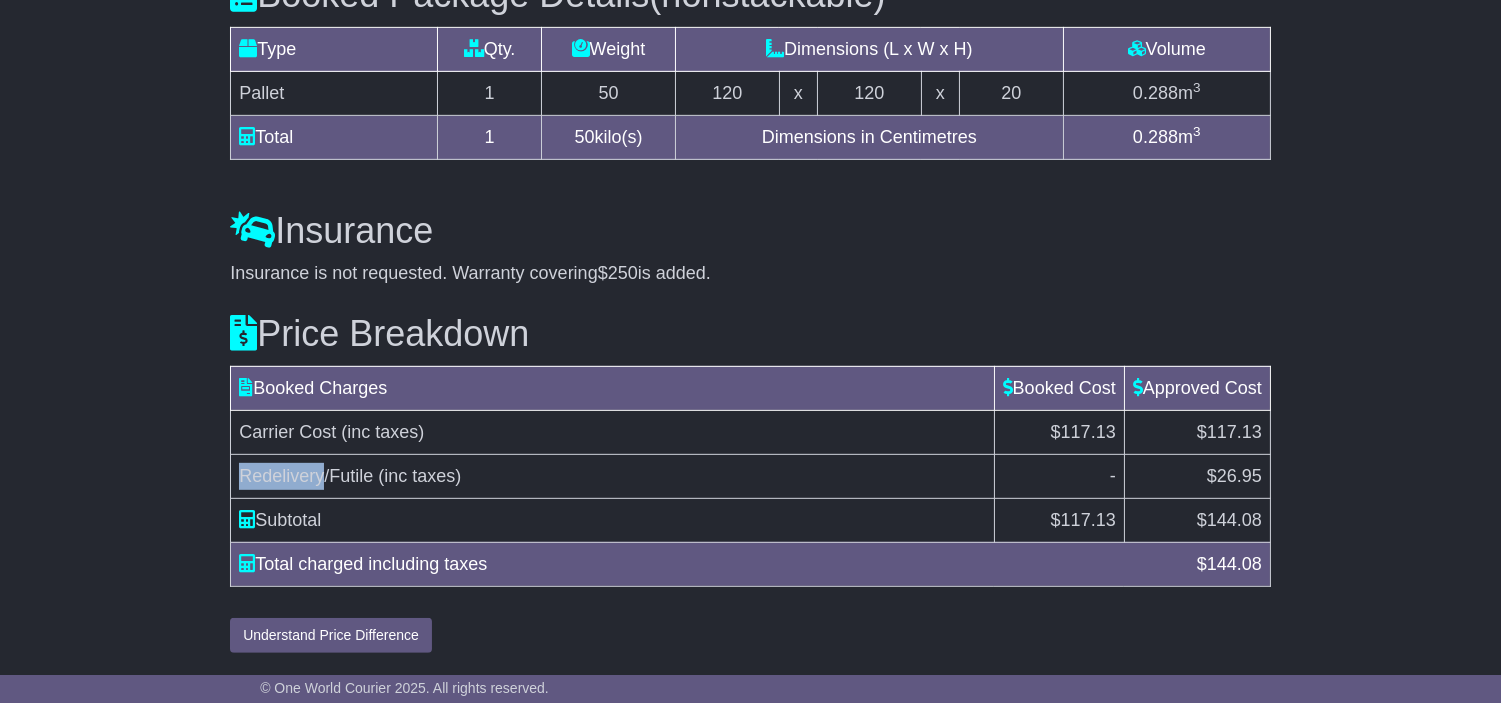 click on "Redelivery/Futile" at bounding box center [306, 476] 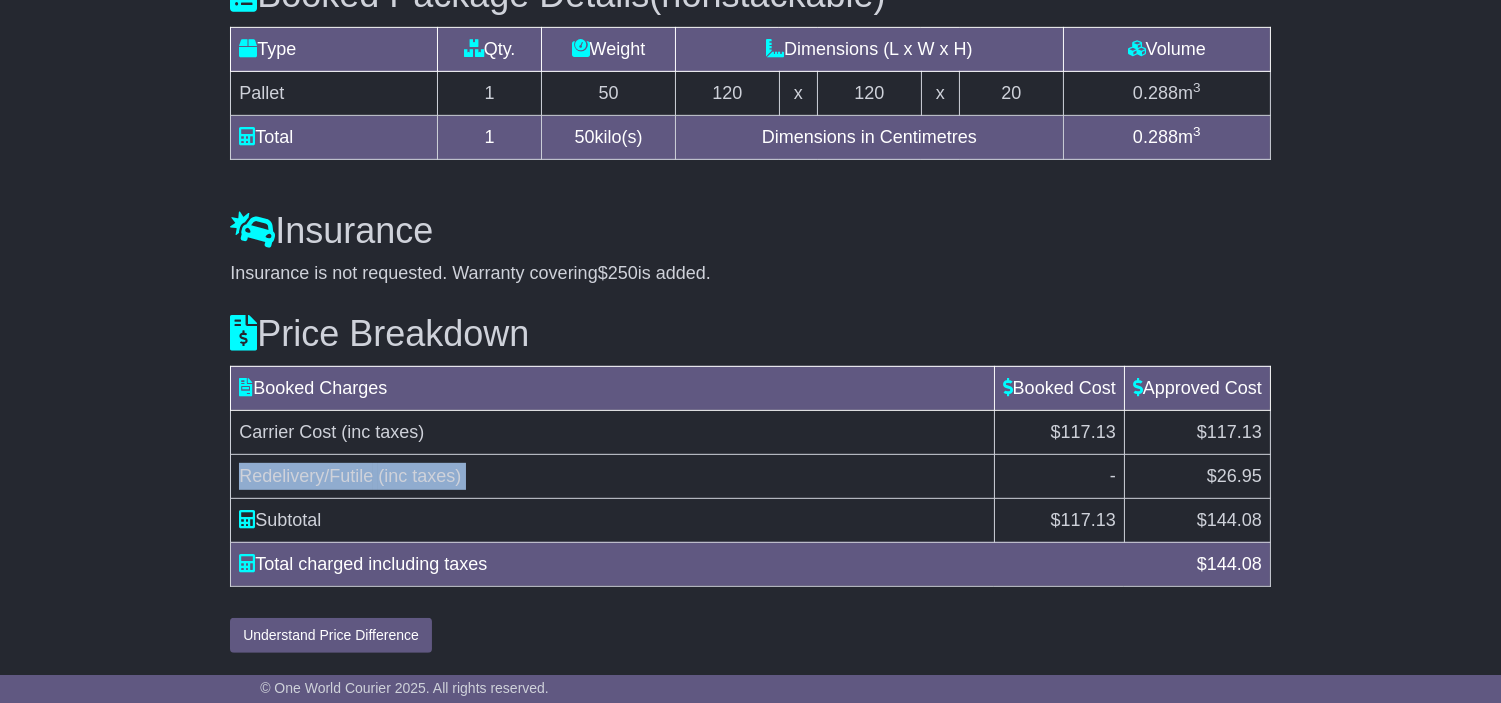 click on "Redelivery/Futile" at bounding box center [306, 476] 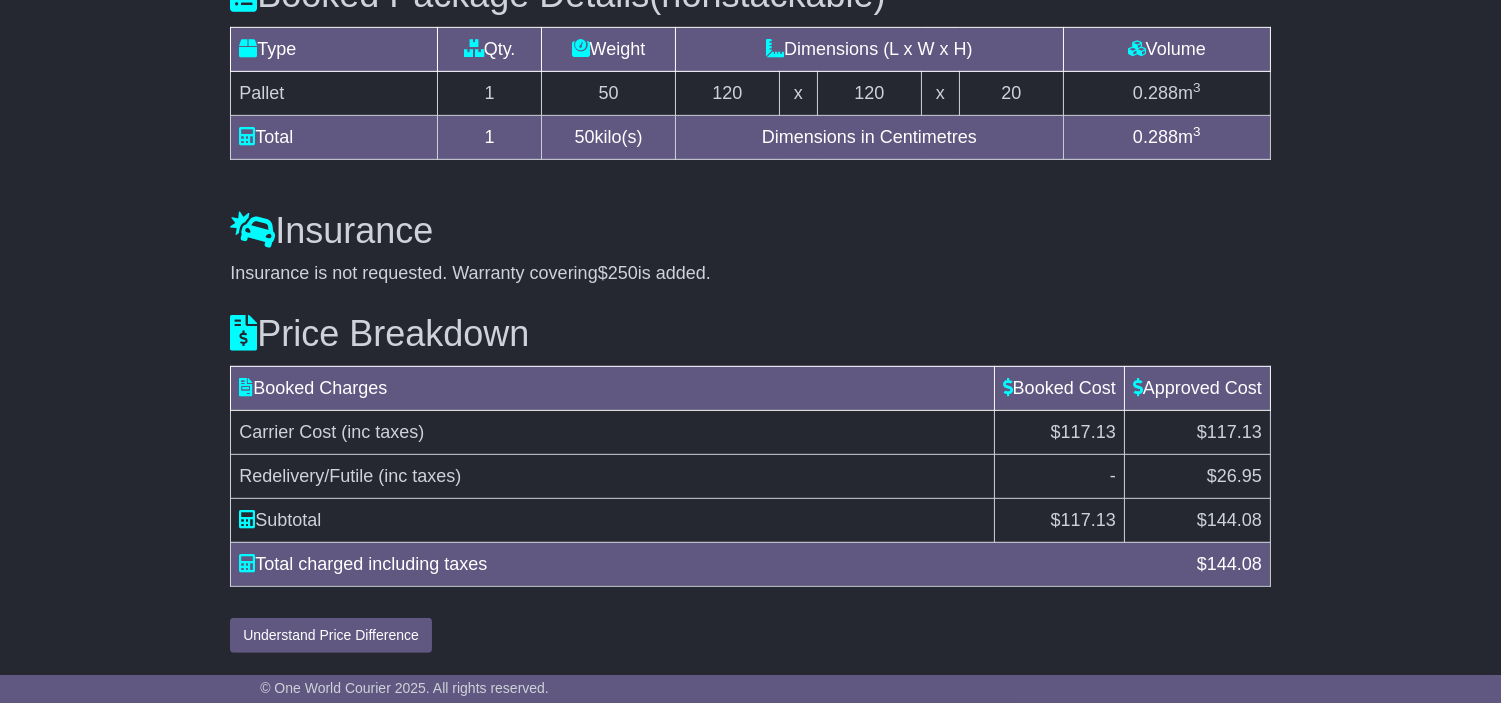 click on "$26.95" at bounding box center (1197, 476) 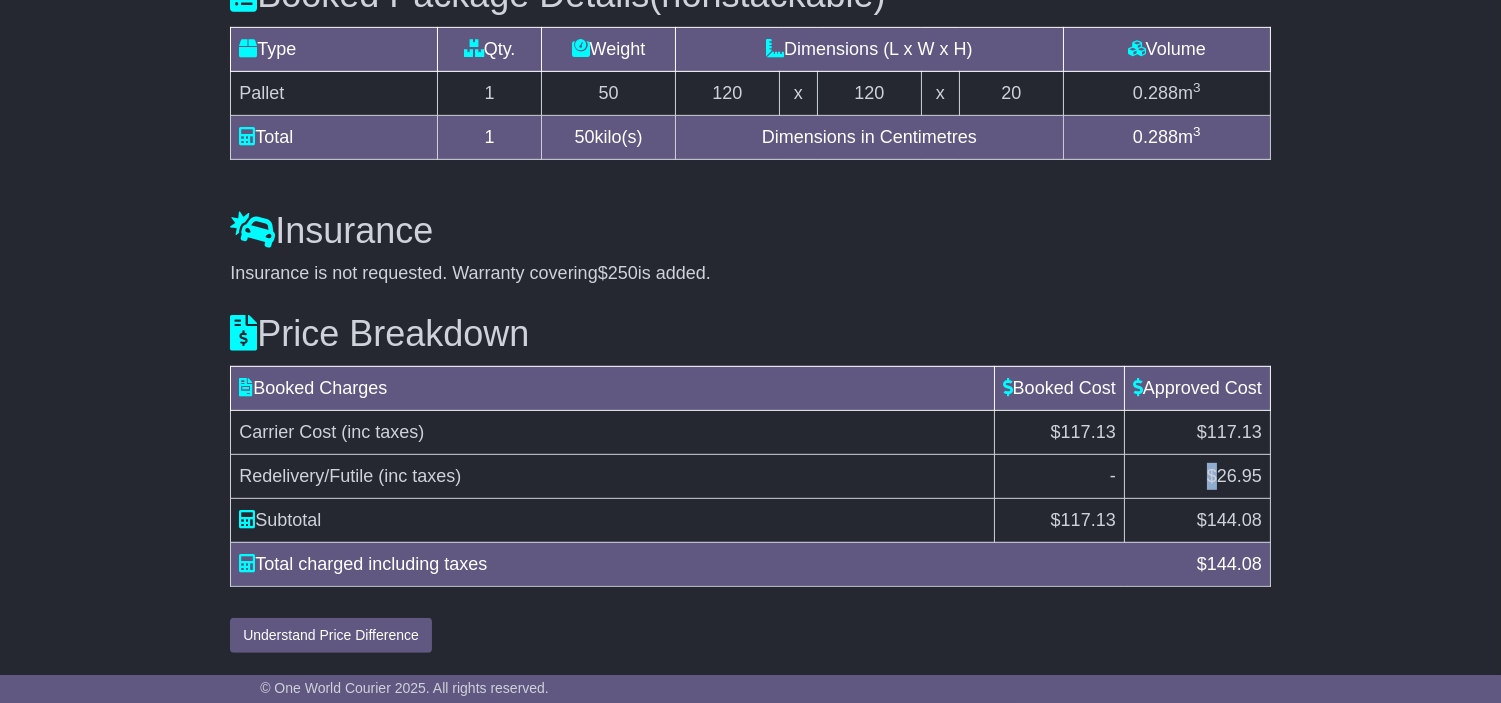 click on "$26.95" at bounding box center [1197, 476] 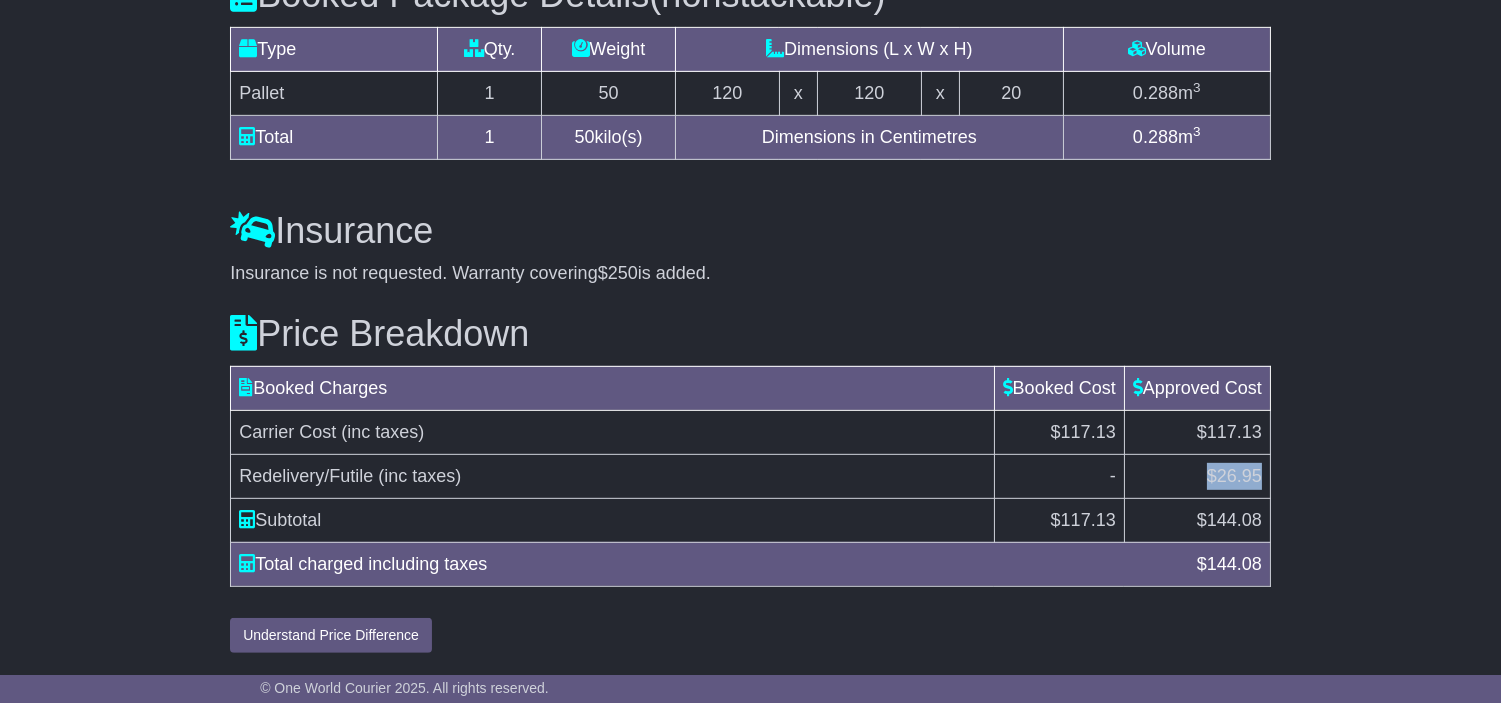 click on "$26.95" at bounding box center [1197, 476] 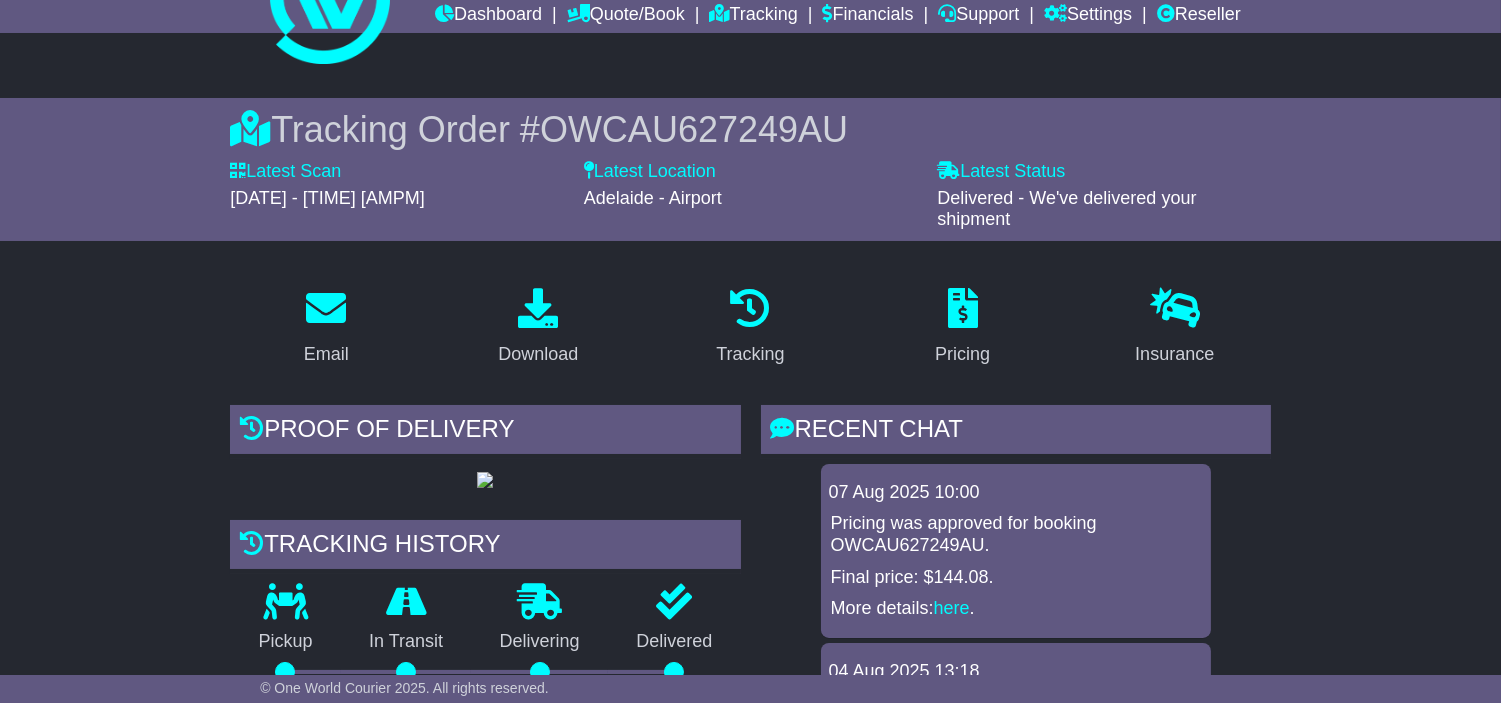 scroll, scrollTop: 0, scrollLeft: 0, axis: both 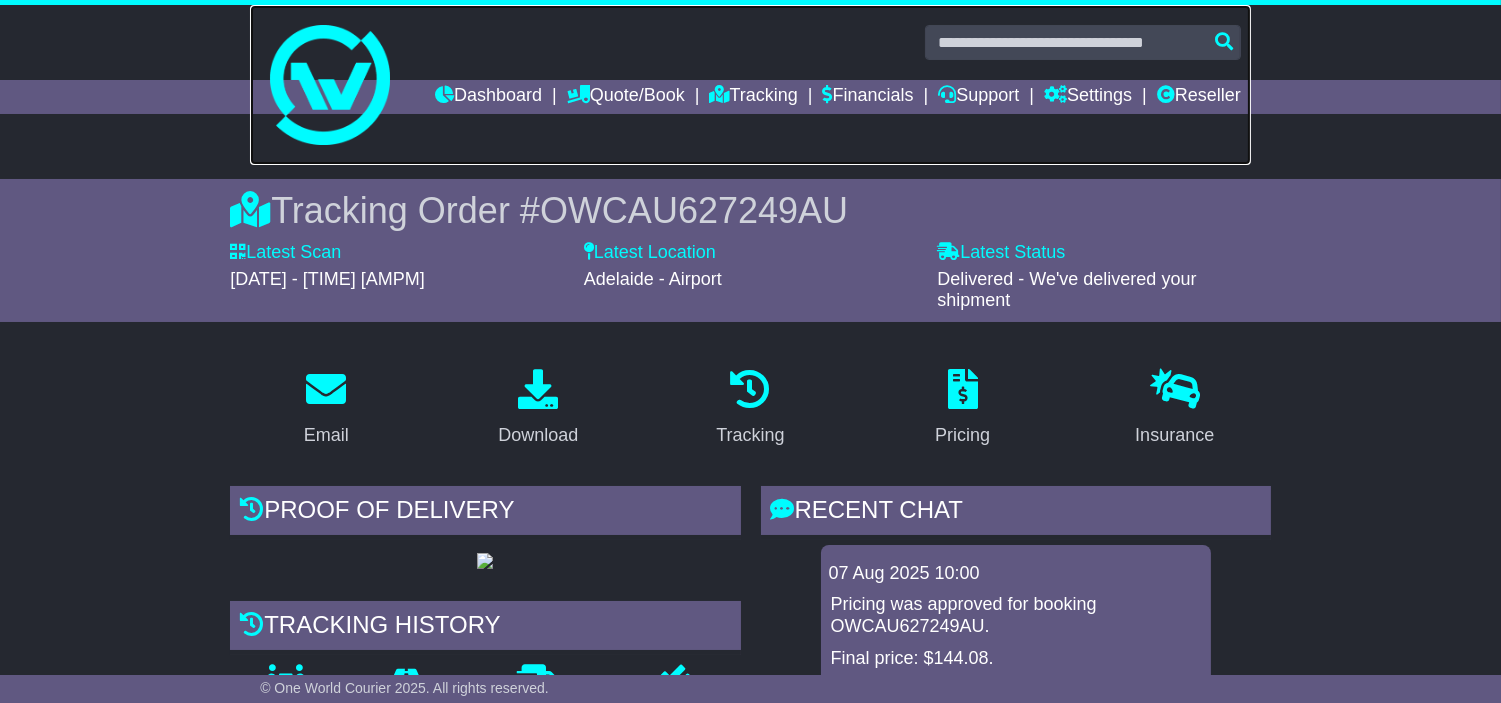 click at bounding box center (750, 85) 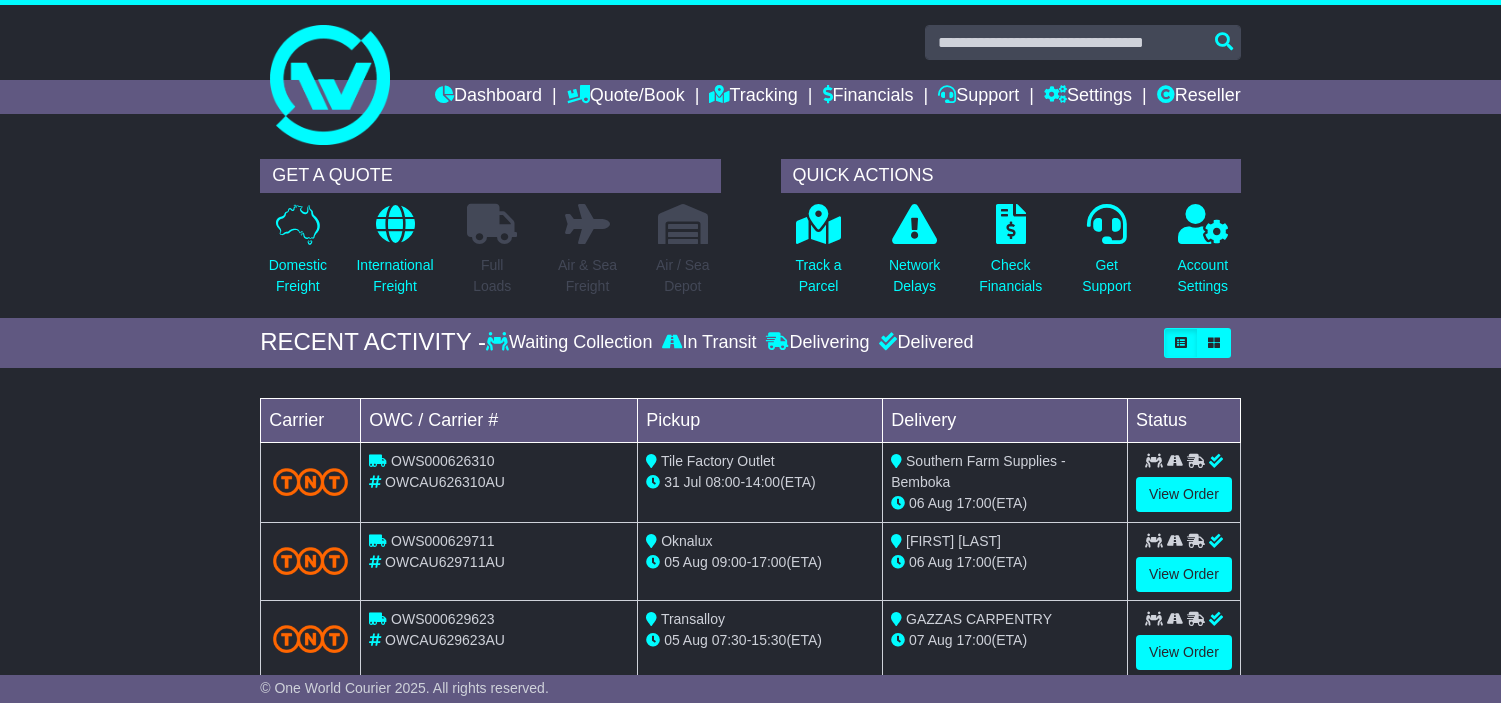 click at bounding box center [1083, 42] 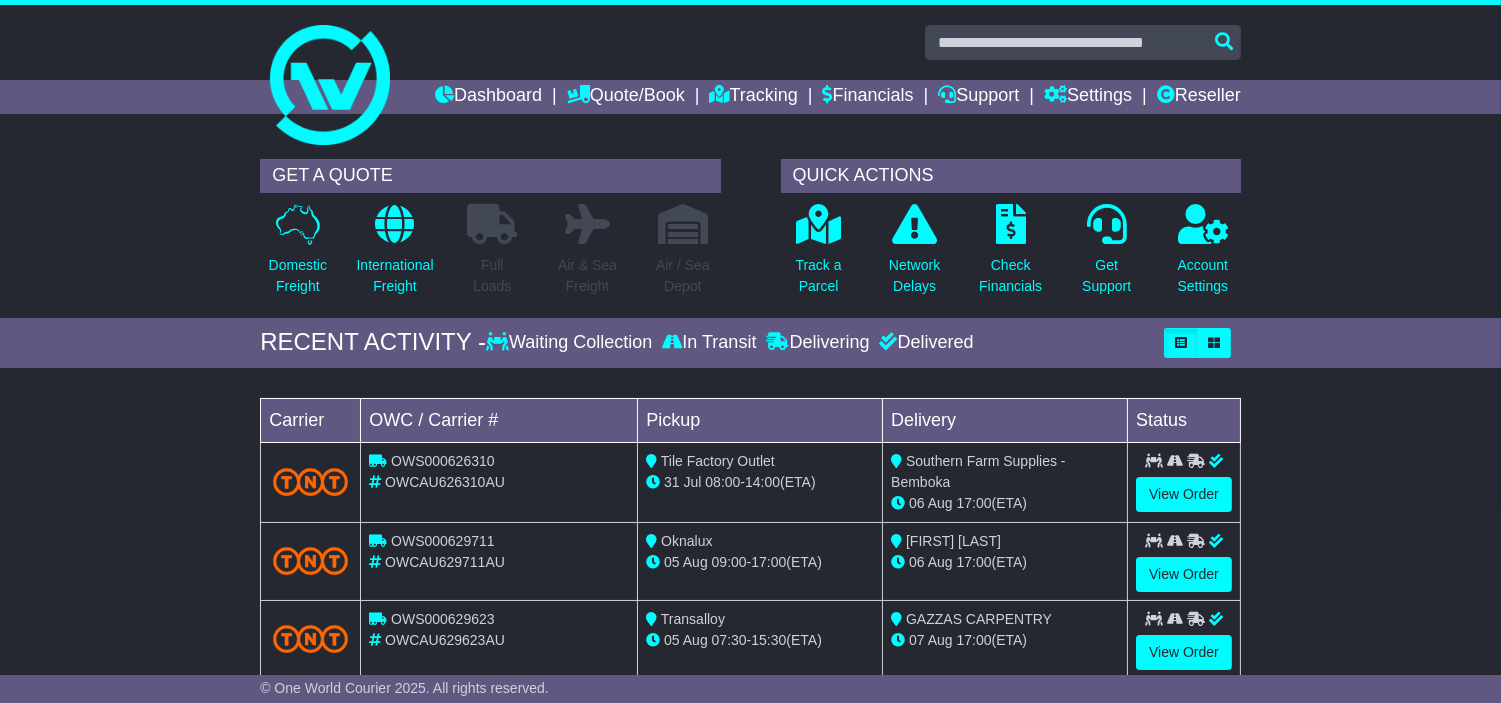 scroll, scrollTop: 0, scrollLeft: 0, axis: both 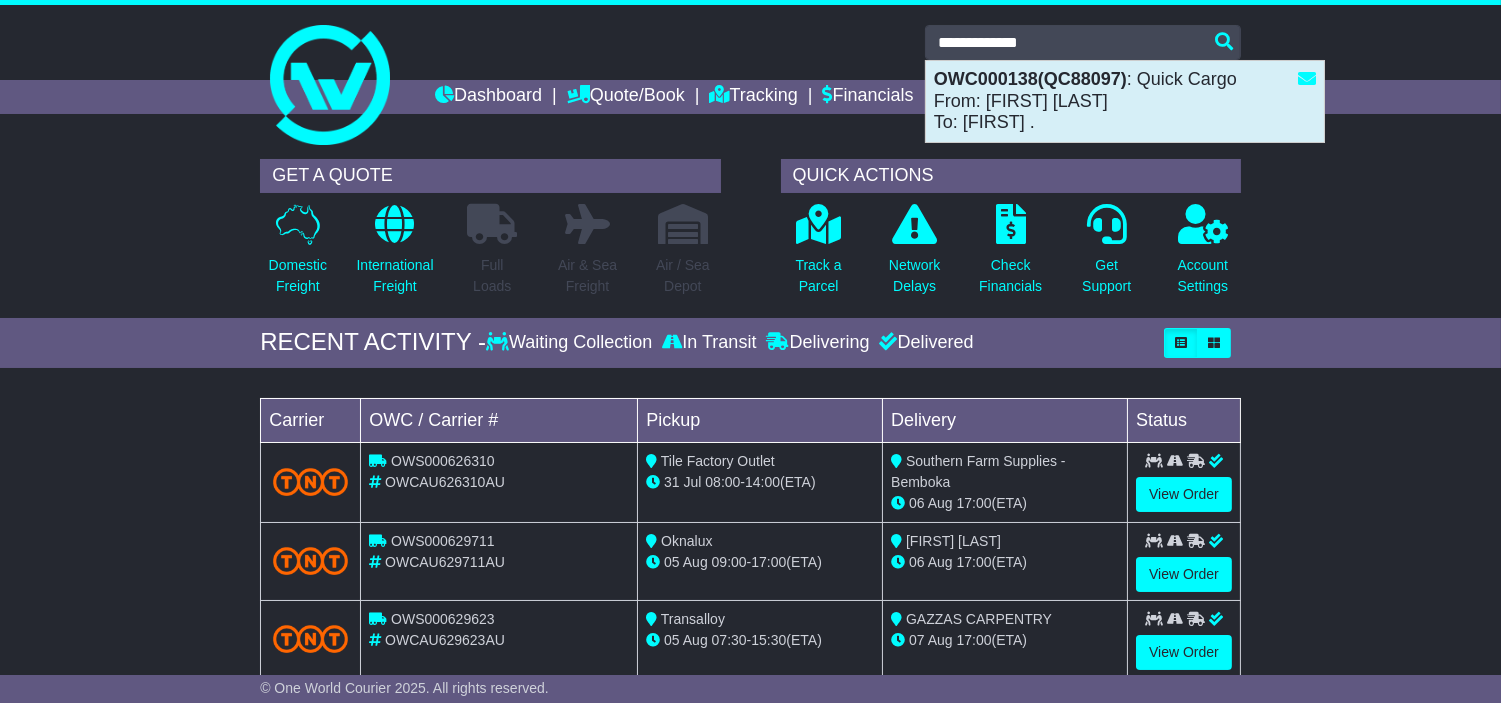 click on "OWC000138(QC88097) : Quick Cargo From: Jess L To: Dylan ." at bounding box center [1125, 101] 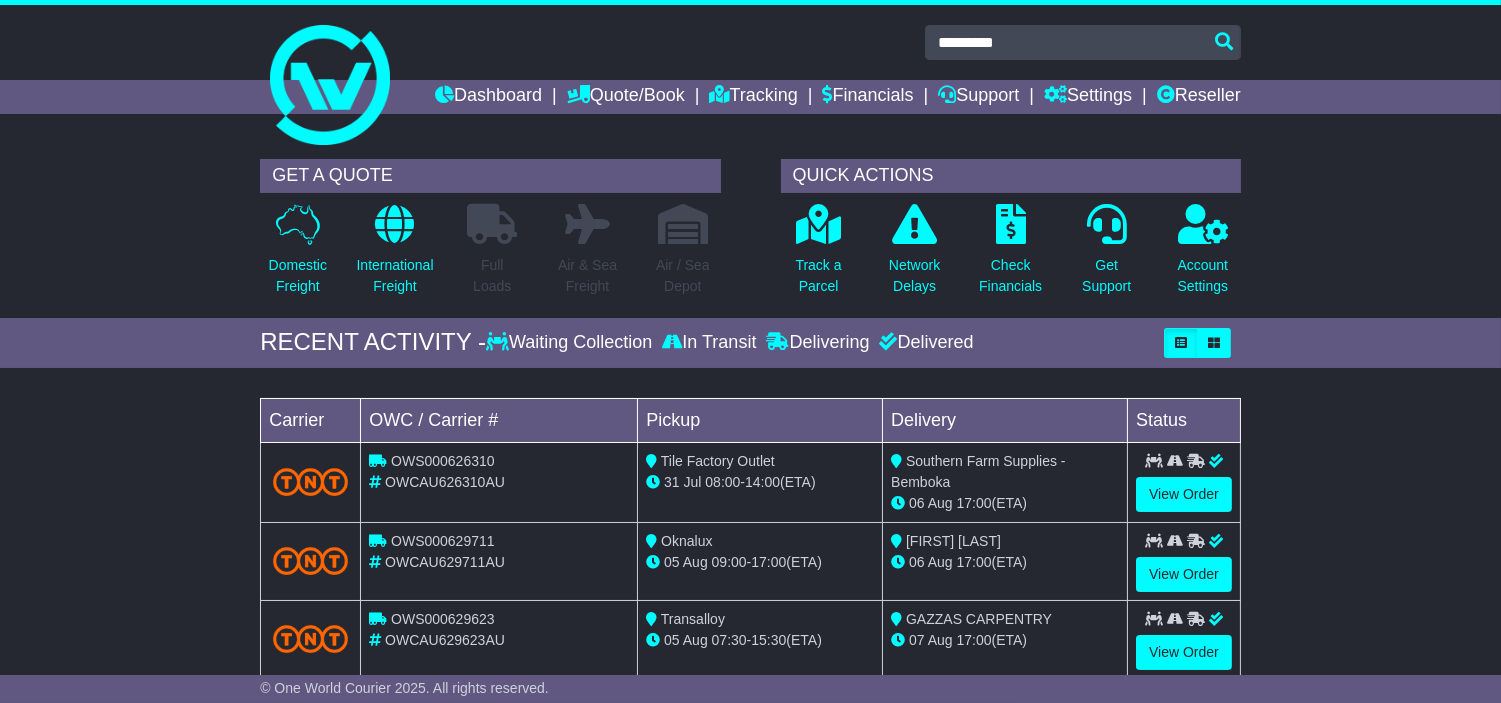 type on "*********" 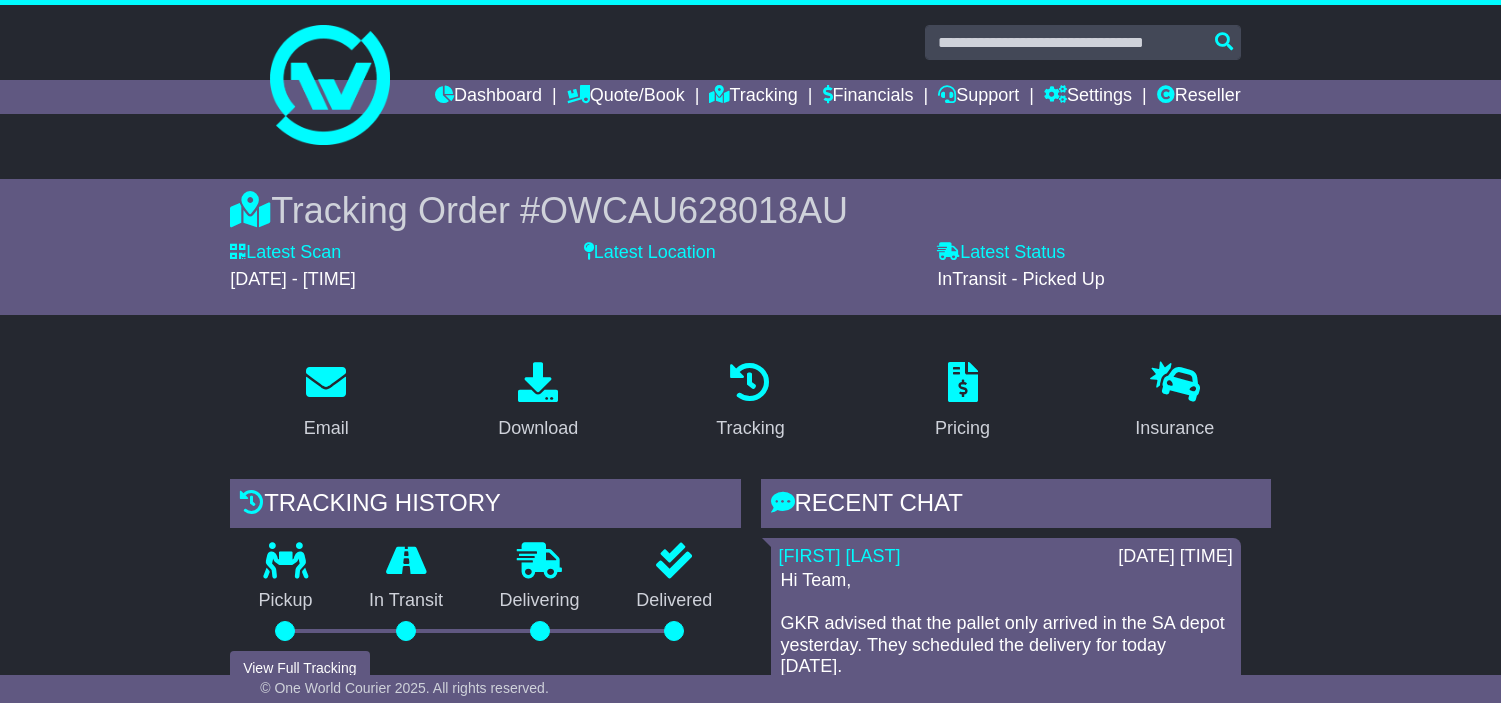 scroll, scrollTop: 0, scrollLeft: 0, axis: both 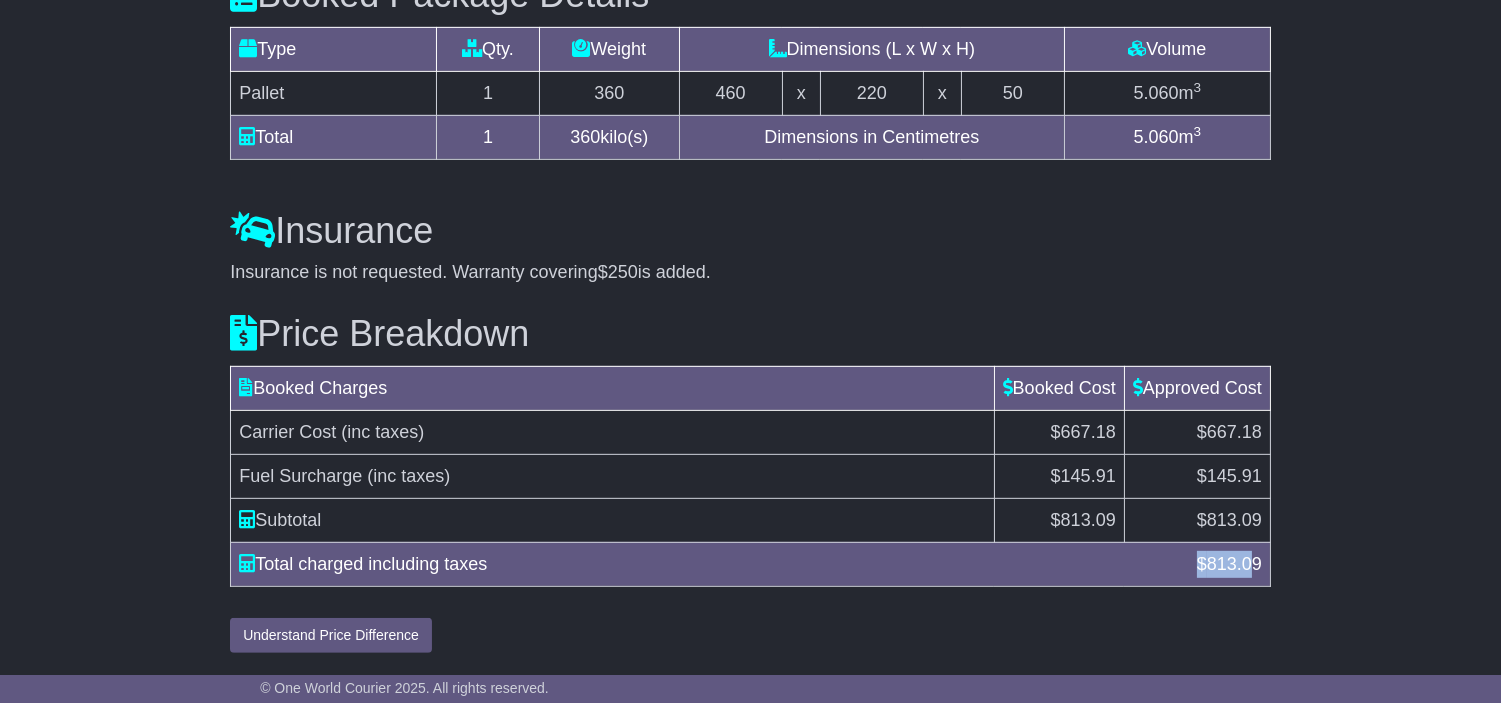 drag, startPoint x: 1191, startPoint y: 563, endPoint x: 1250, endPoint y: 563, distance: 59 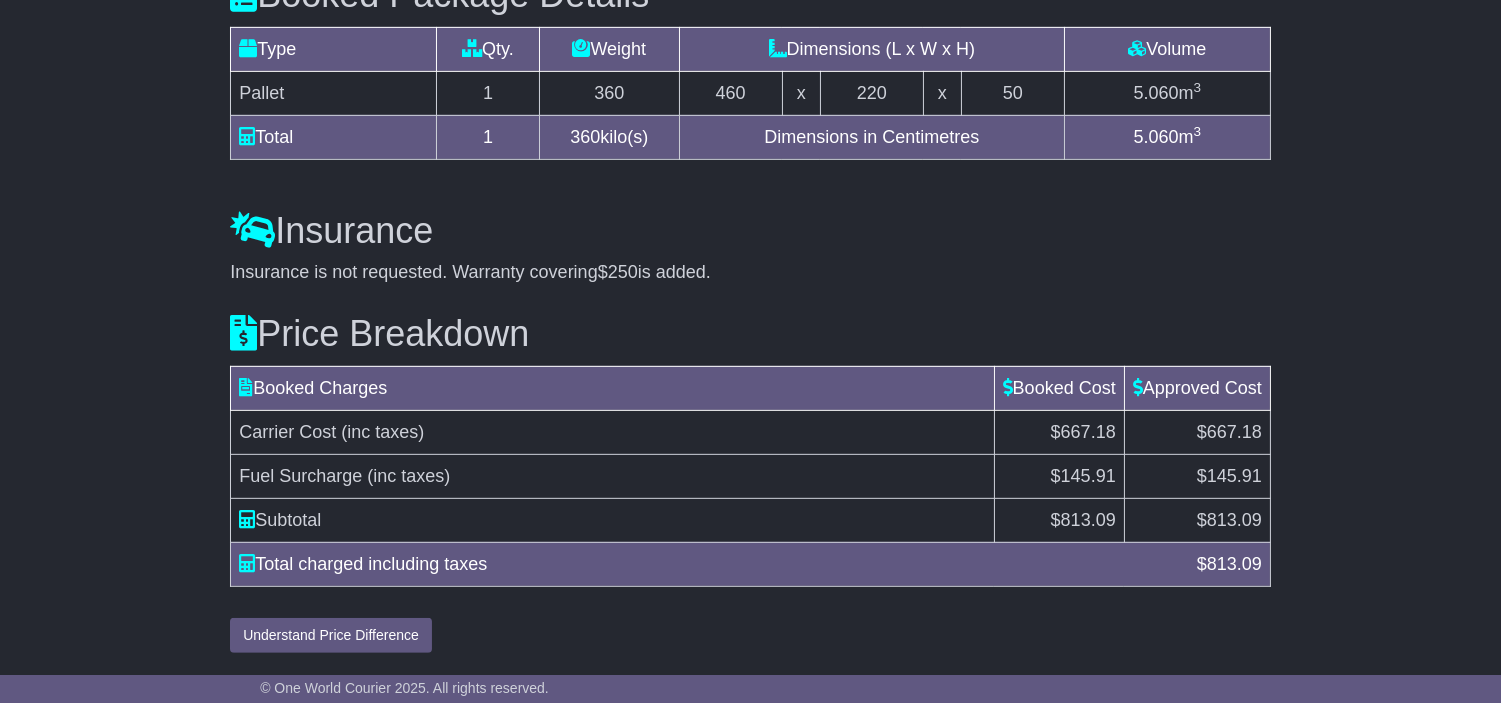 click on "$ 813.09" at bounding box center (1197, 520) 